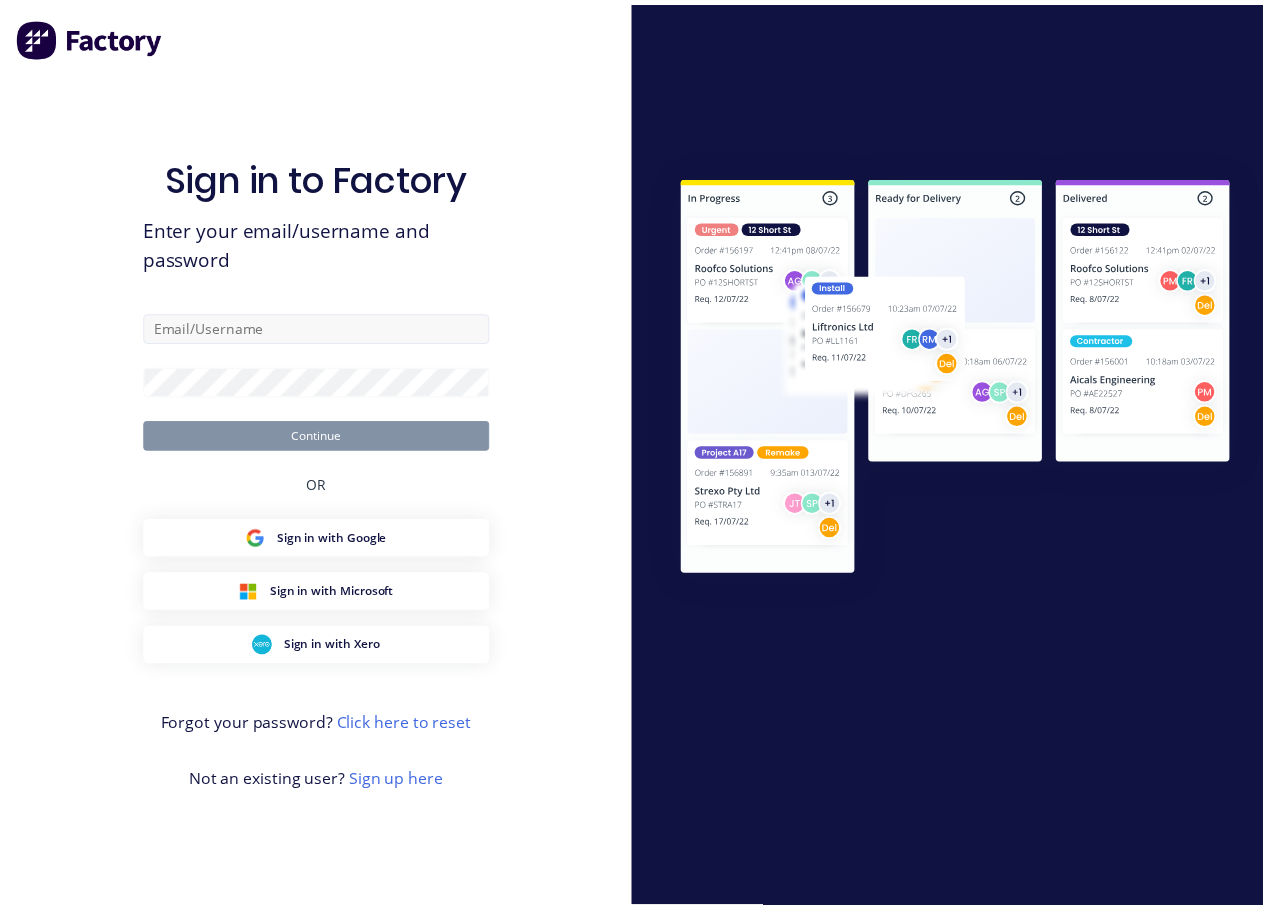 scroll, scrollTop: 0, scrollLeft: 0, axis: both 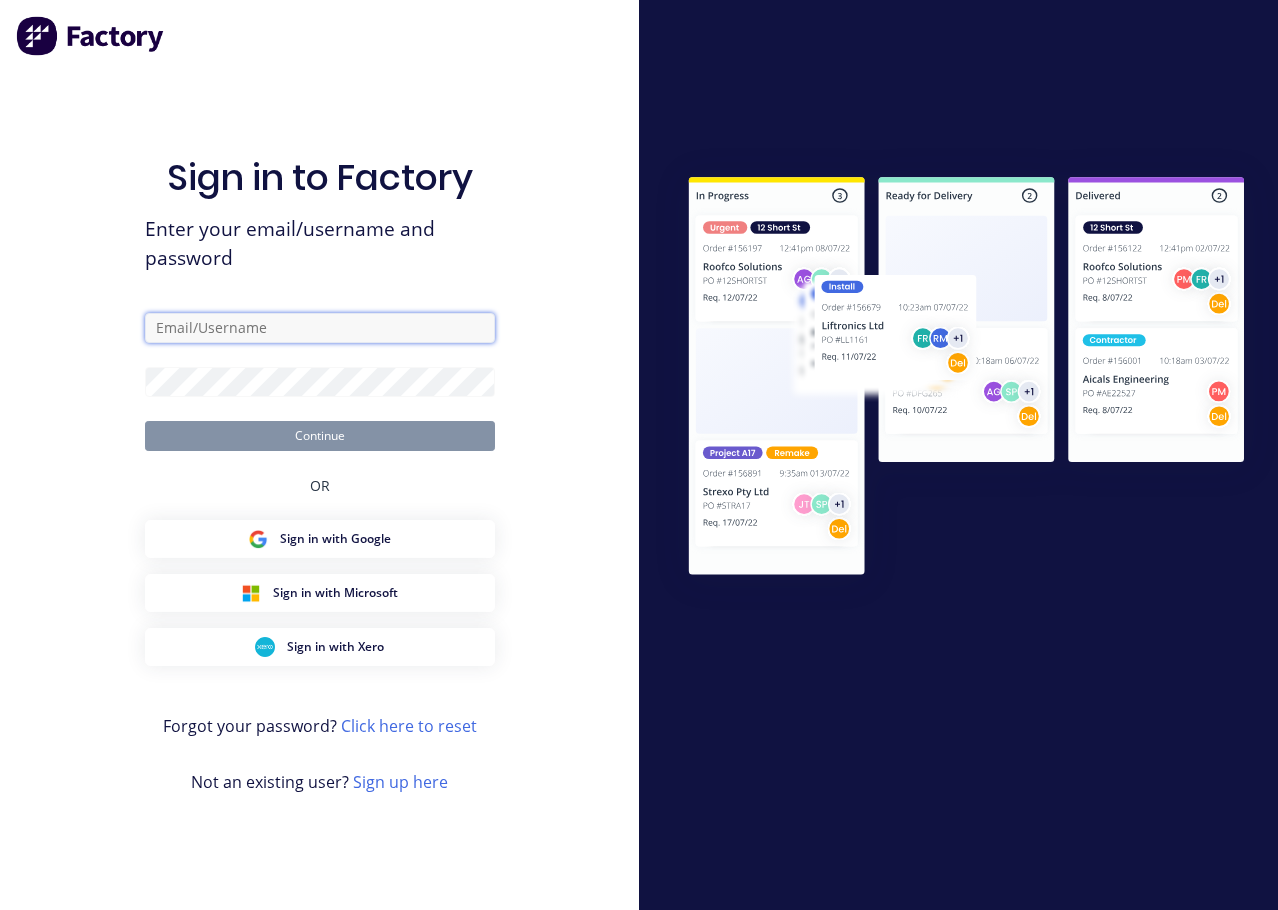 click at bounding box center [320, 328] 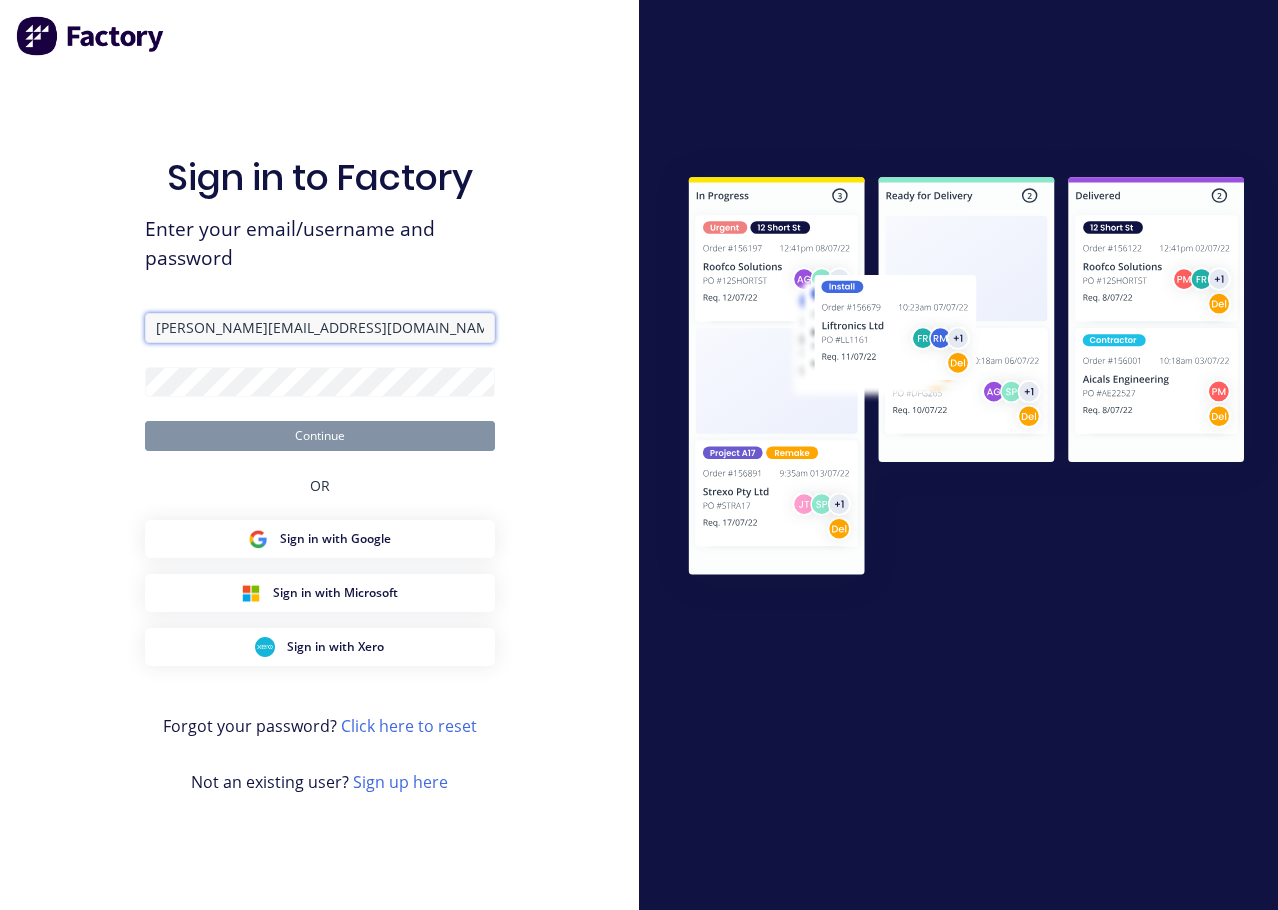 type on "[PERSON_NAME][EMAIL_ADDRESS][DOMAIN_NAME]" 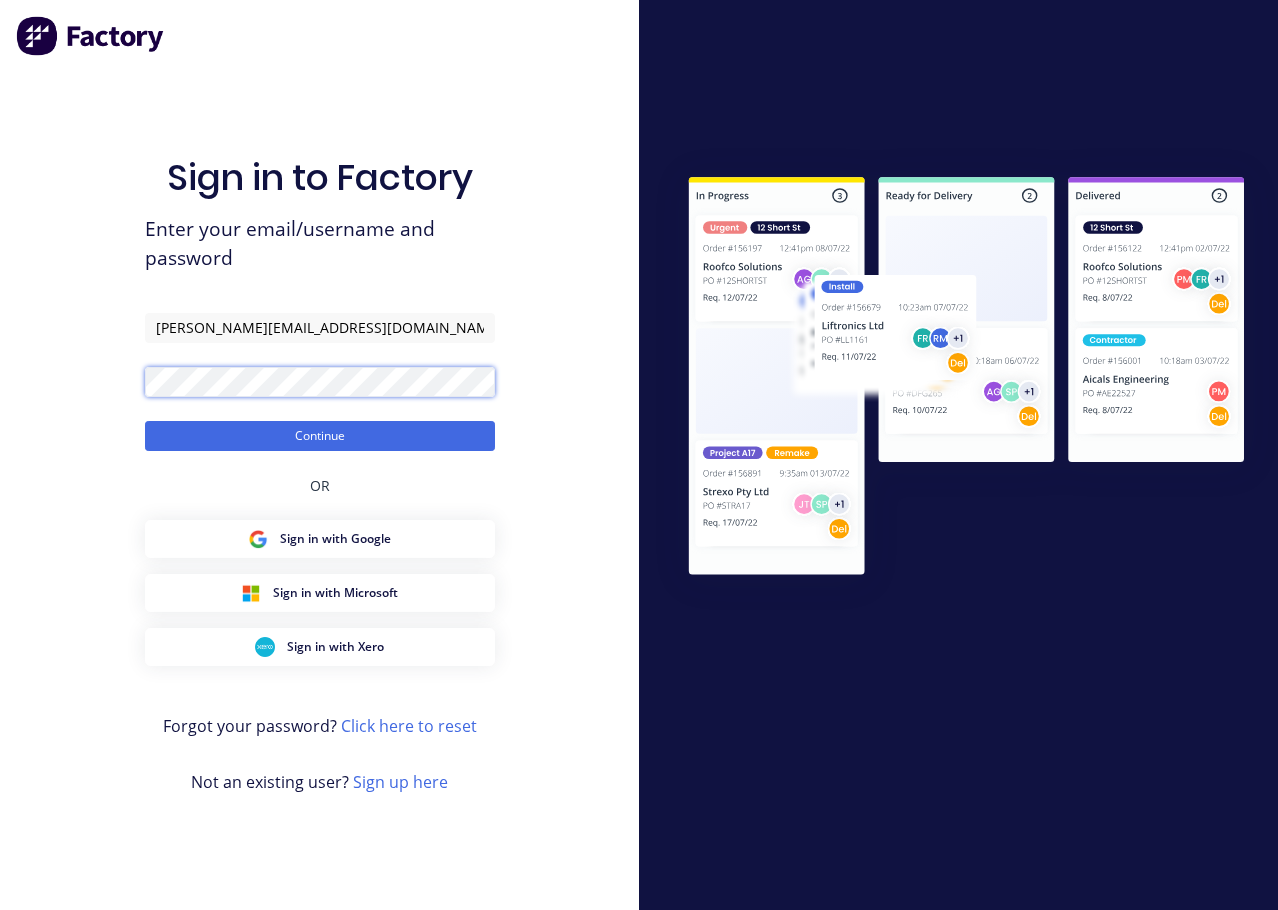 click on "Continue" at bounding box center [320, 436] 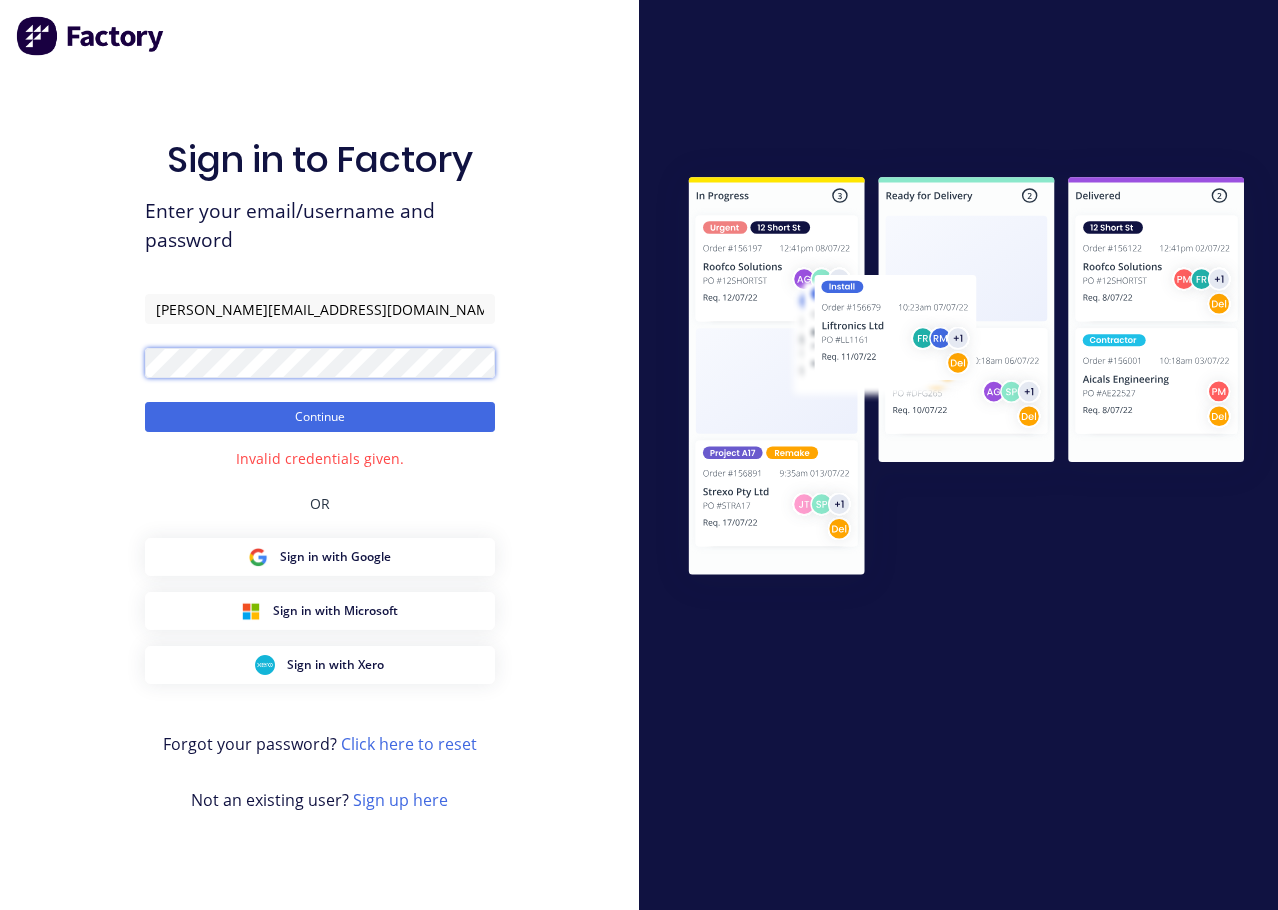 click on "Continue" at bounding box center [320, 417] 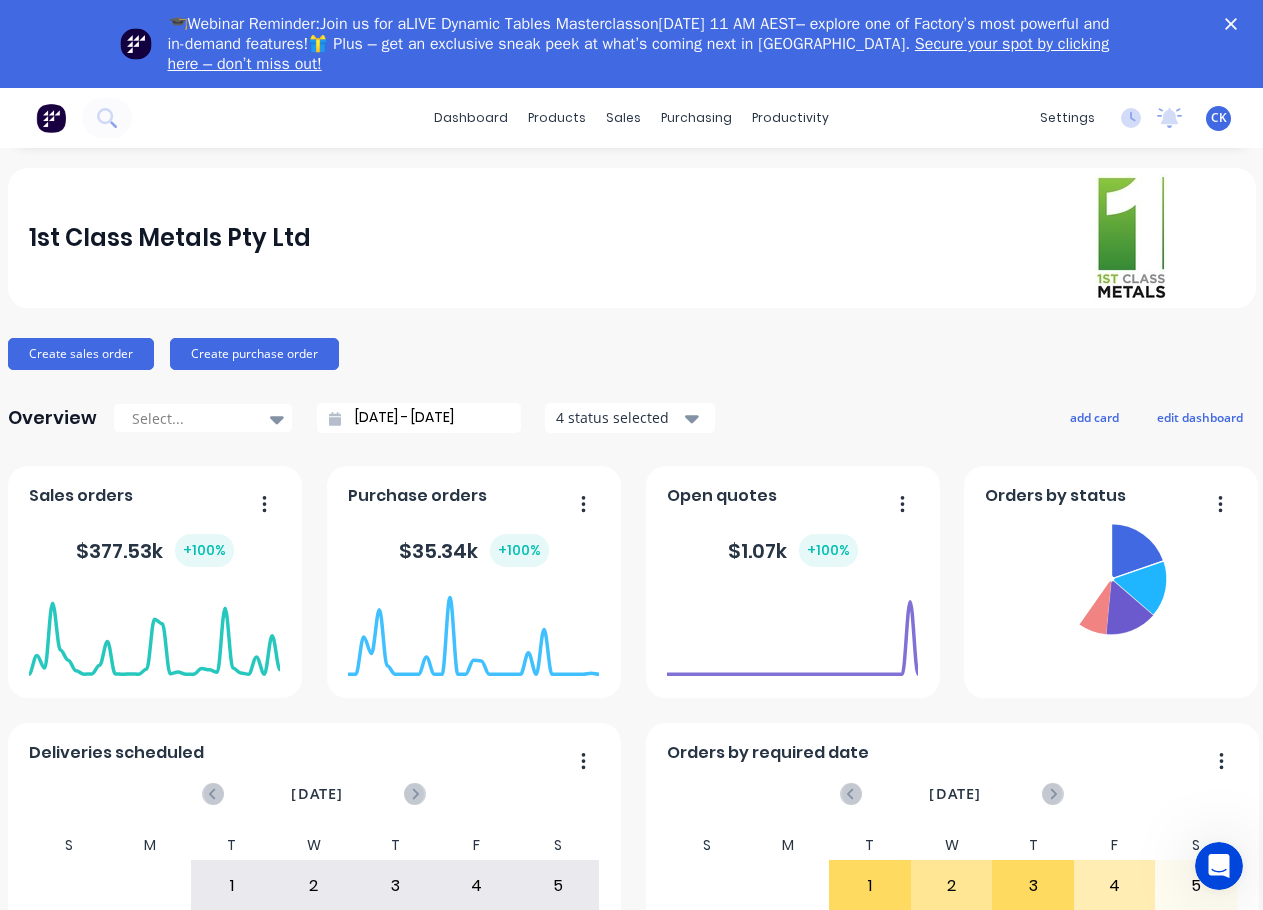 scroll, scrollTop: 0, scrollLeft: 0, axis: both 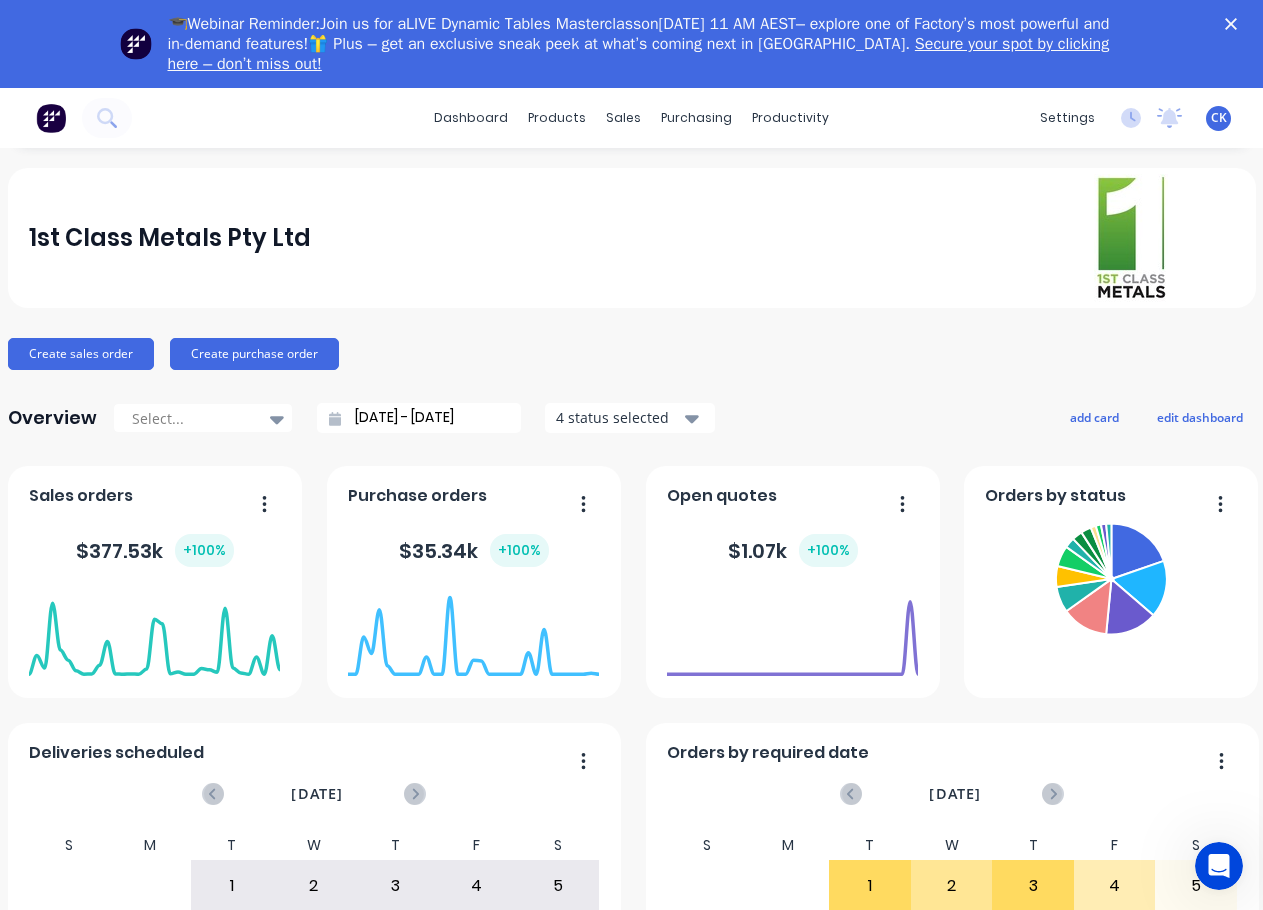click 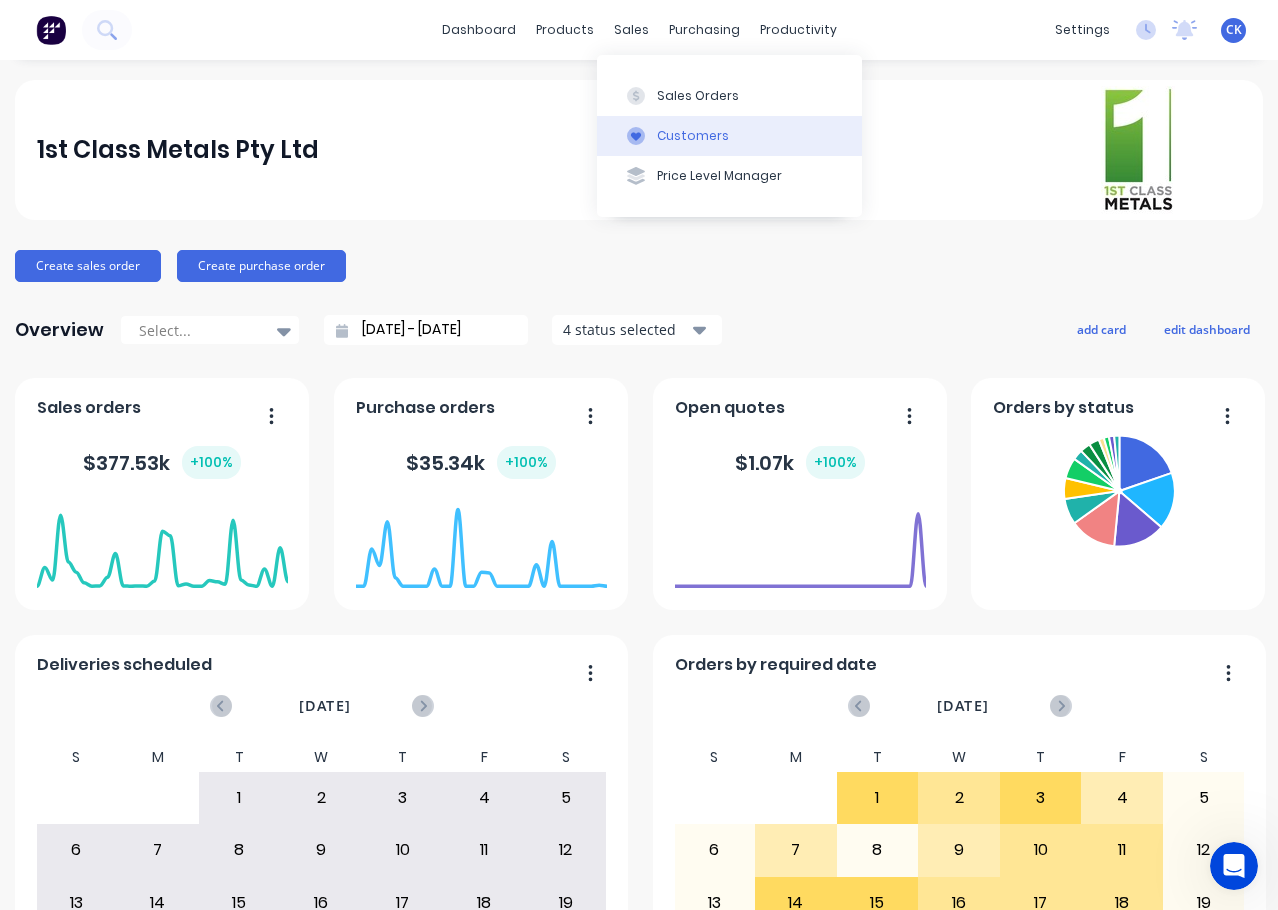 click on "Customers" at bounding box center [693, 136] 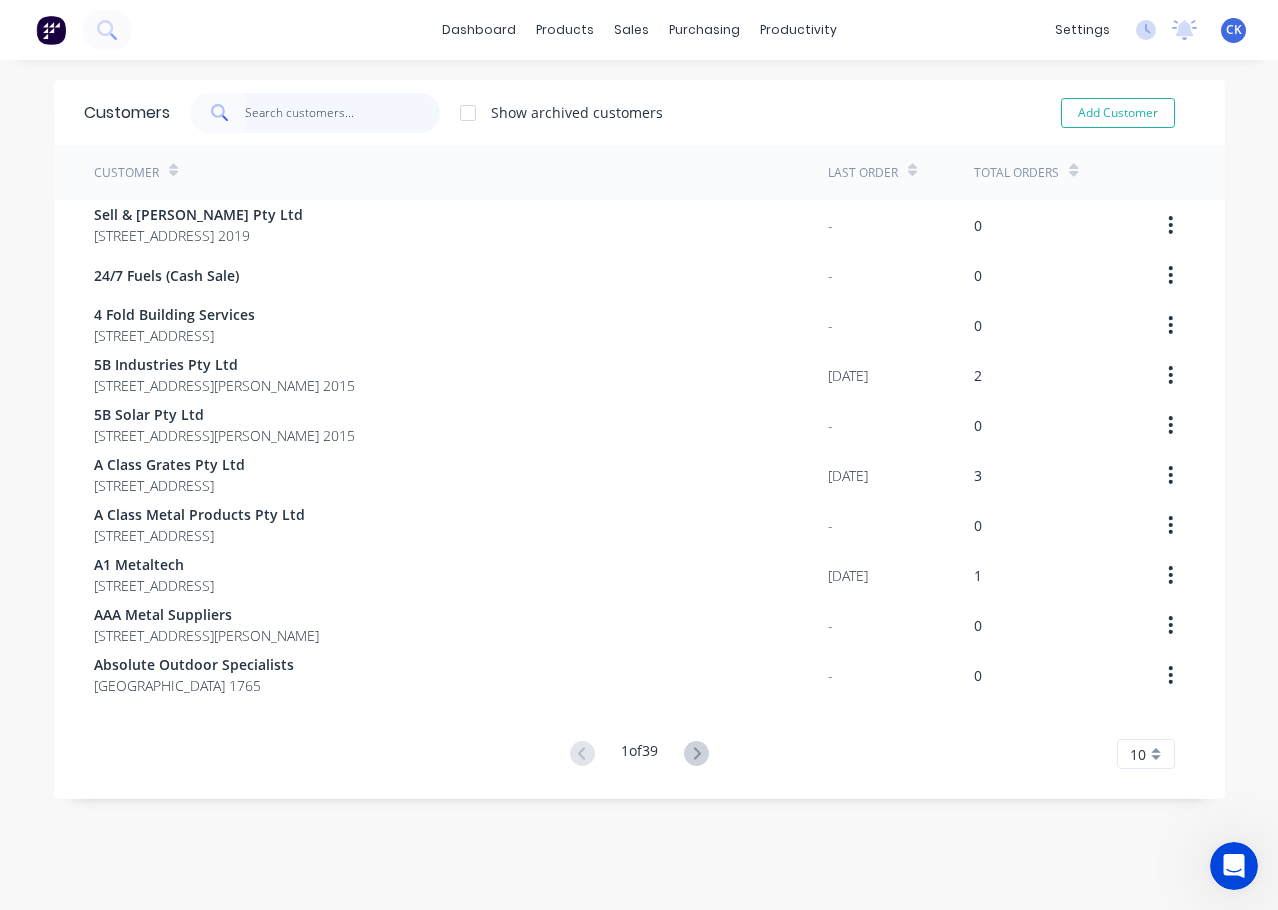 click at bounding box center [342, 113] 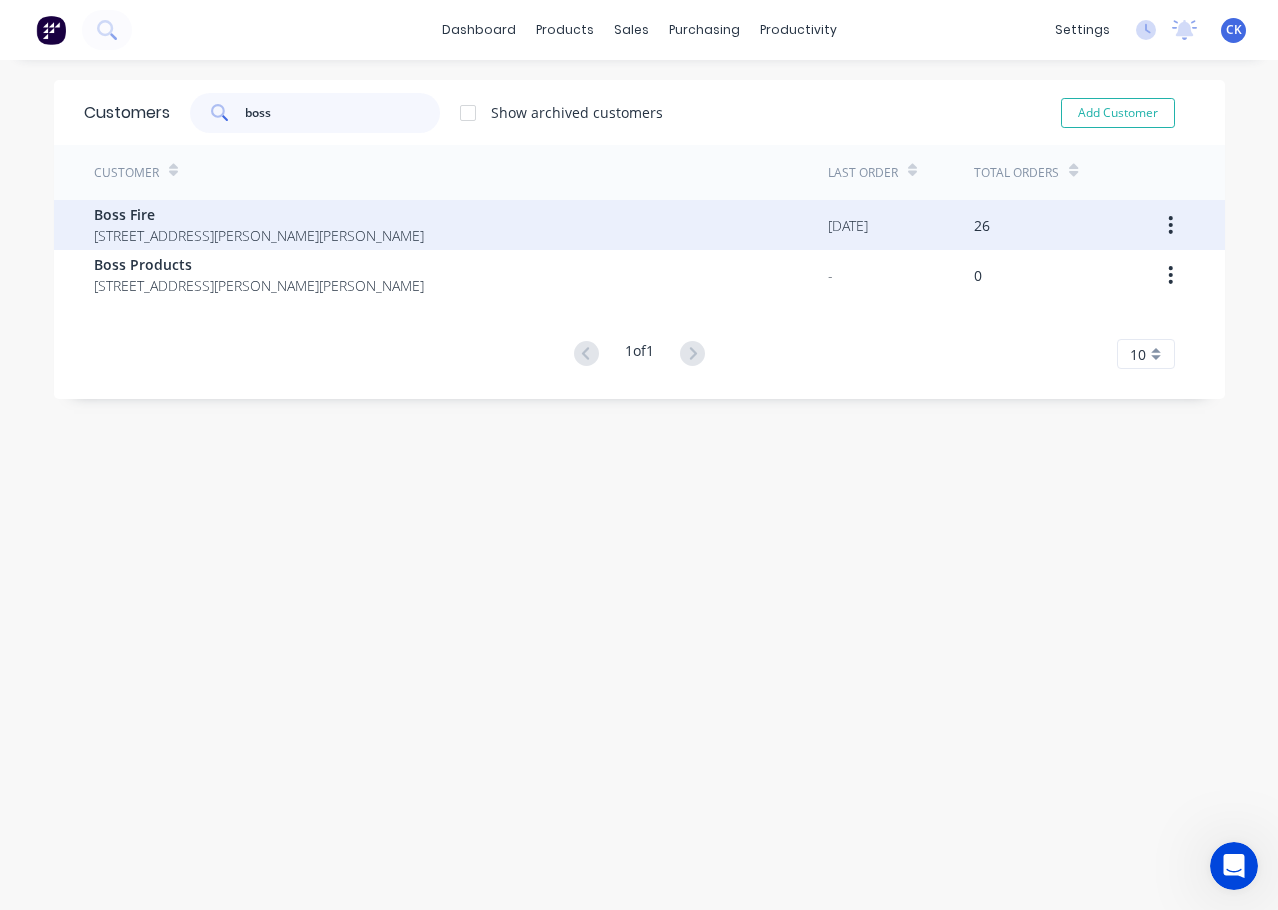 type on "boss" 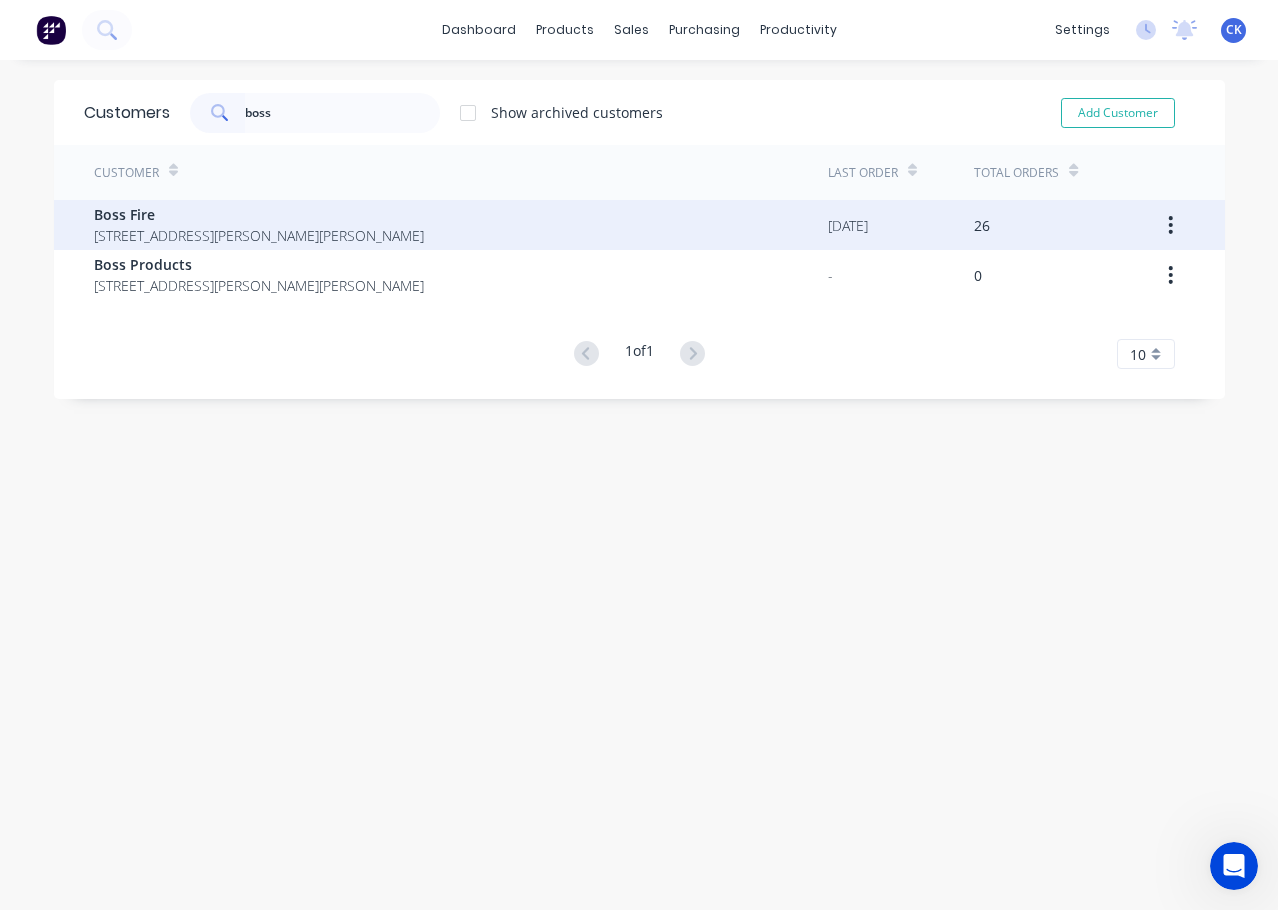 click on "[STREET_ADDRESS][PERSON_NAME][PERSON_NAME]" at bounding box center [259, 235] 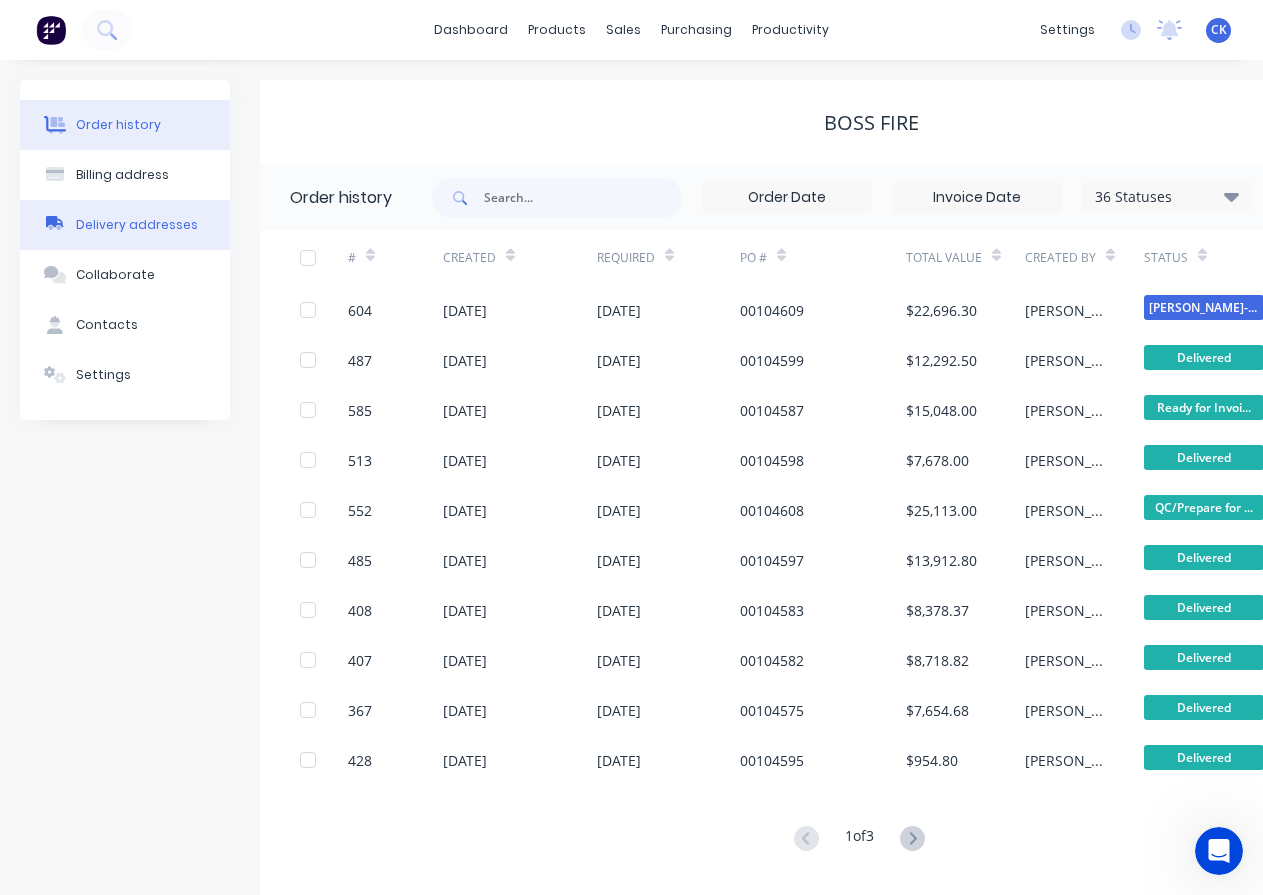 click on "Delivery addresses" at bounding box center [137, 225] 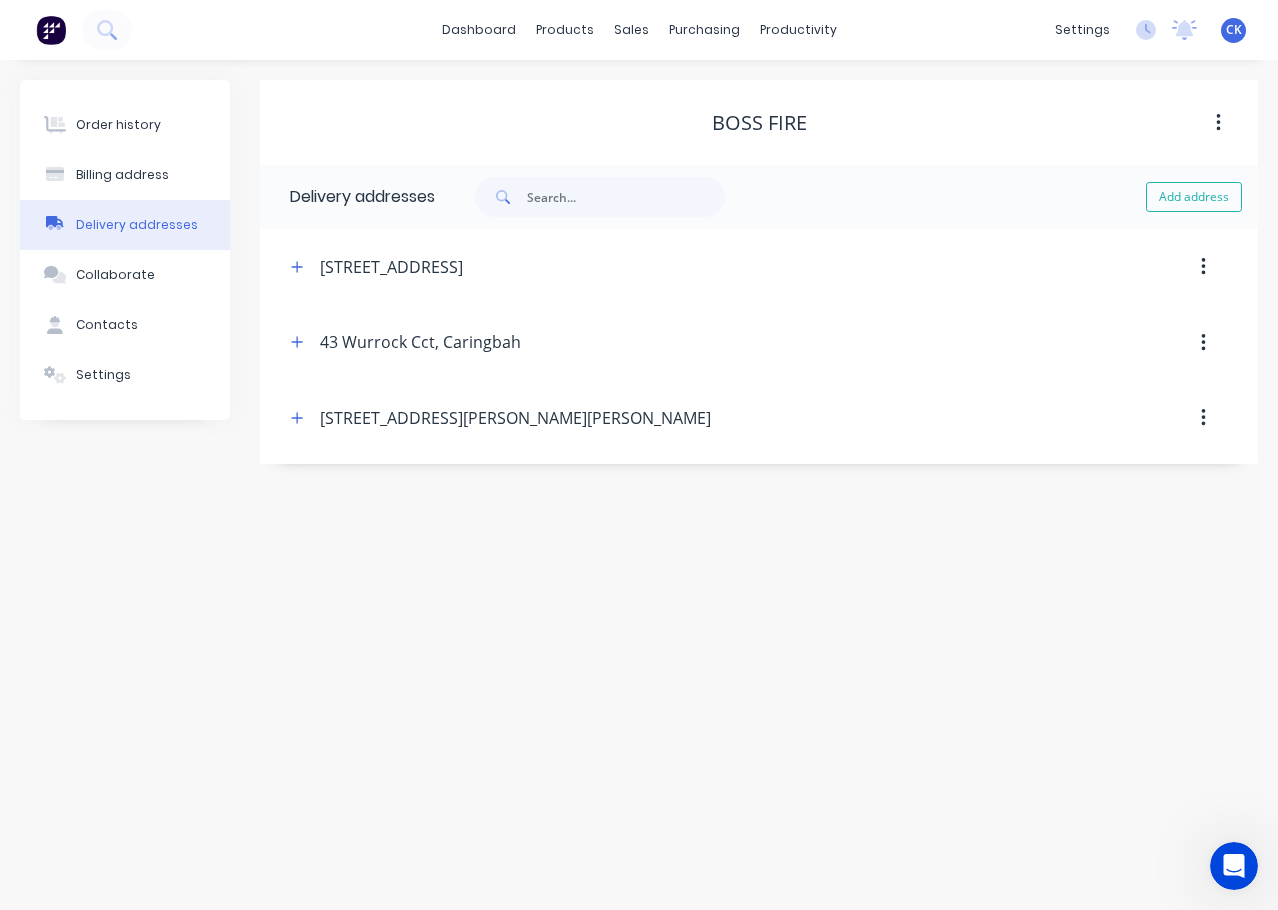 click 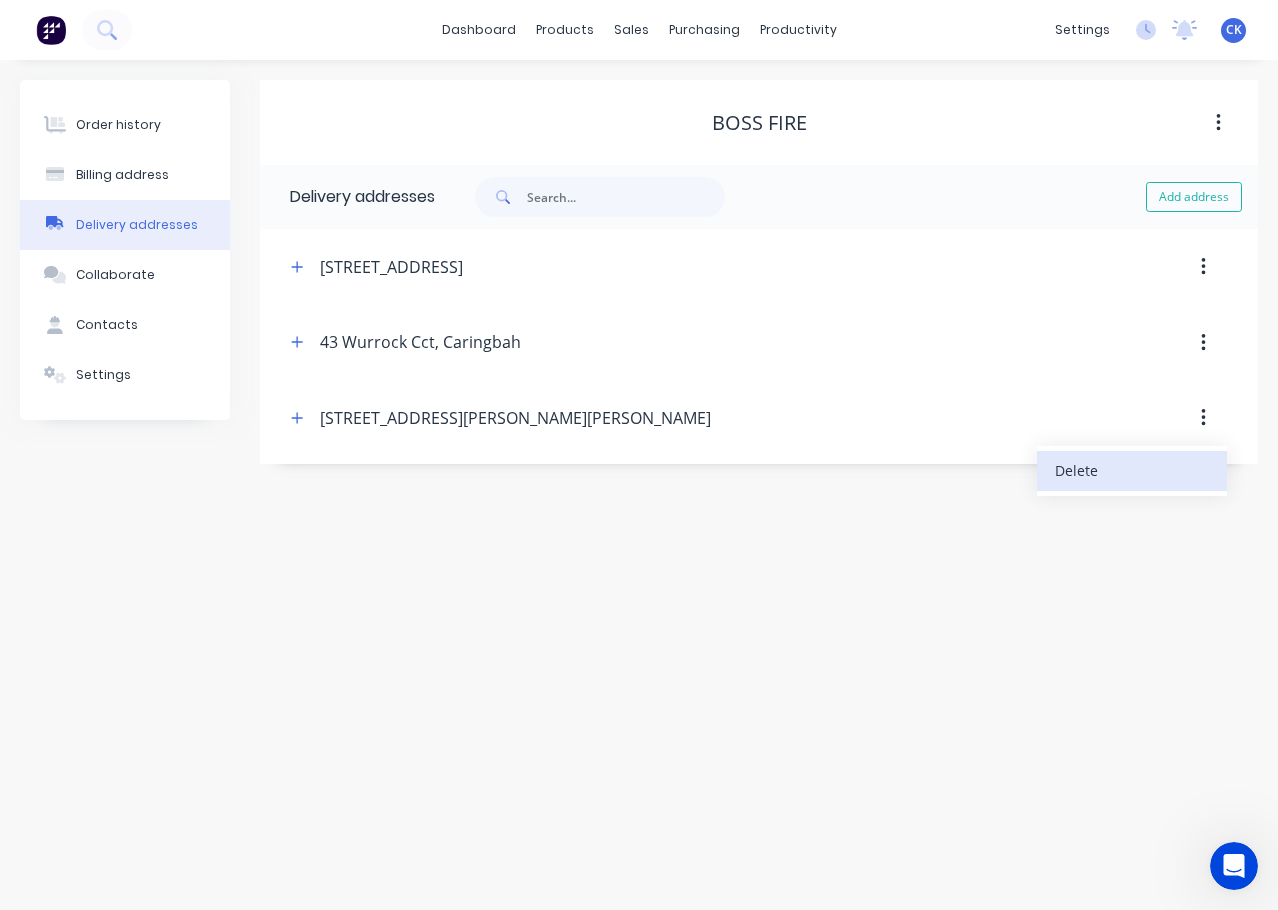 click on "Delete" at bounding box center [1132, 470] 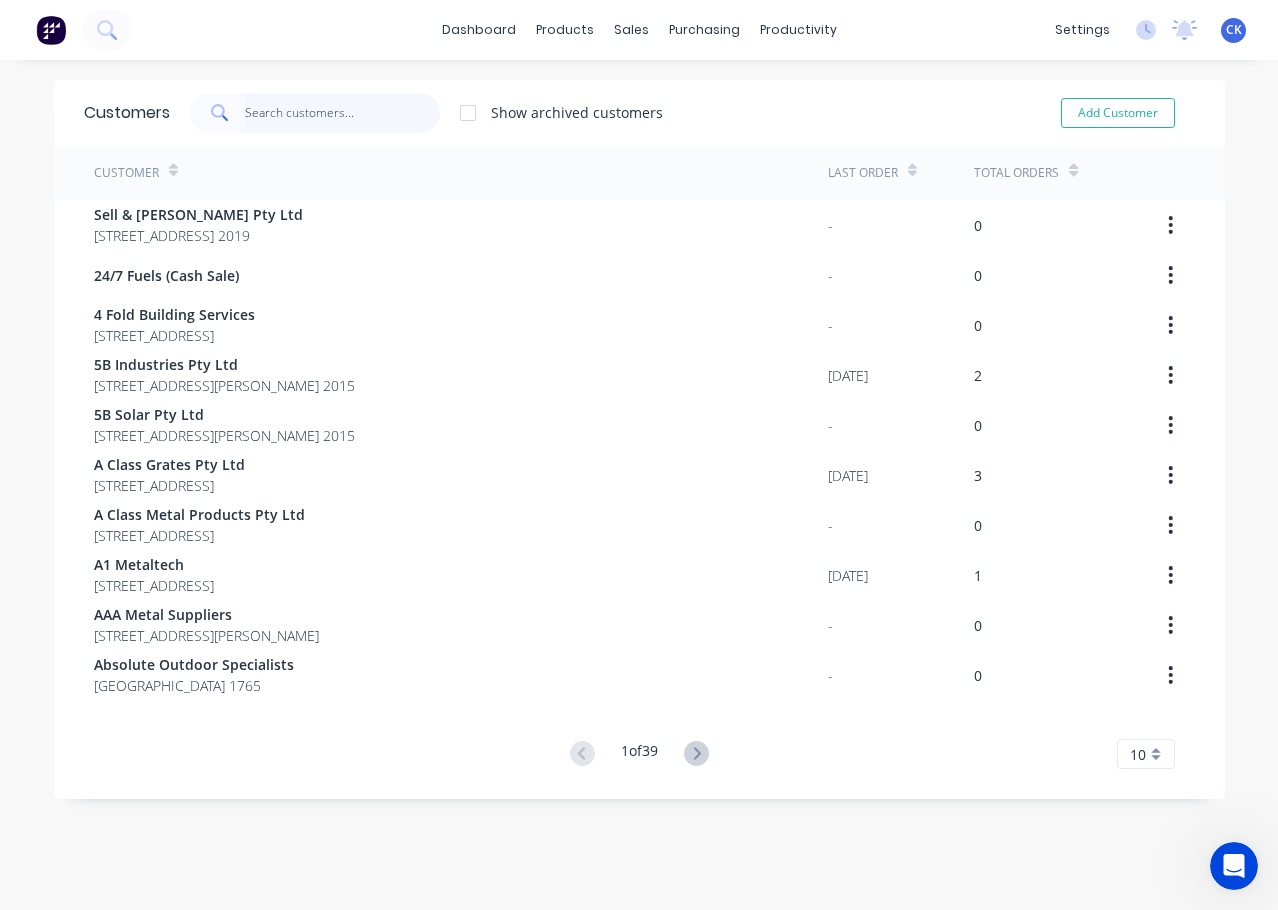 click at bounding box center [342, 113] 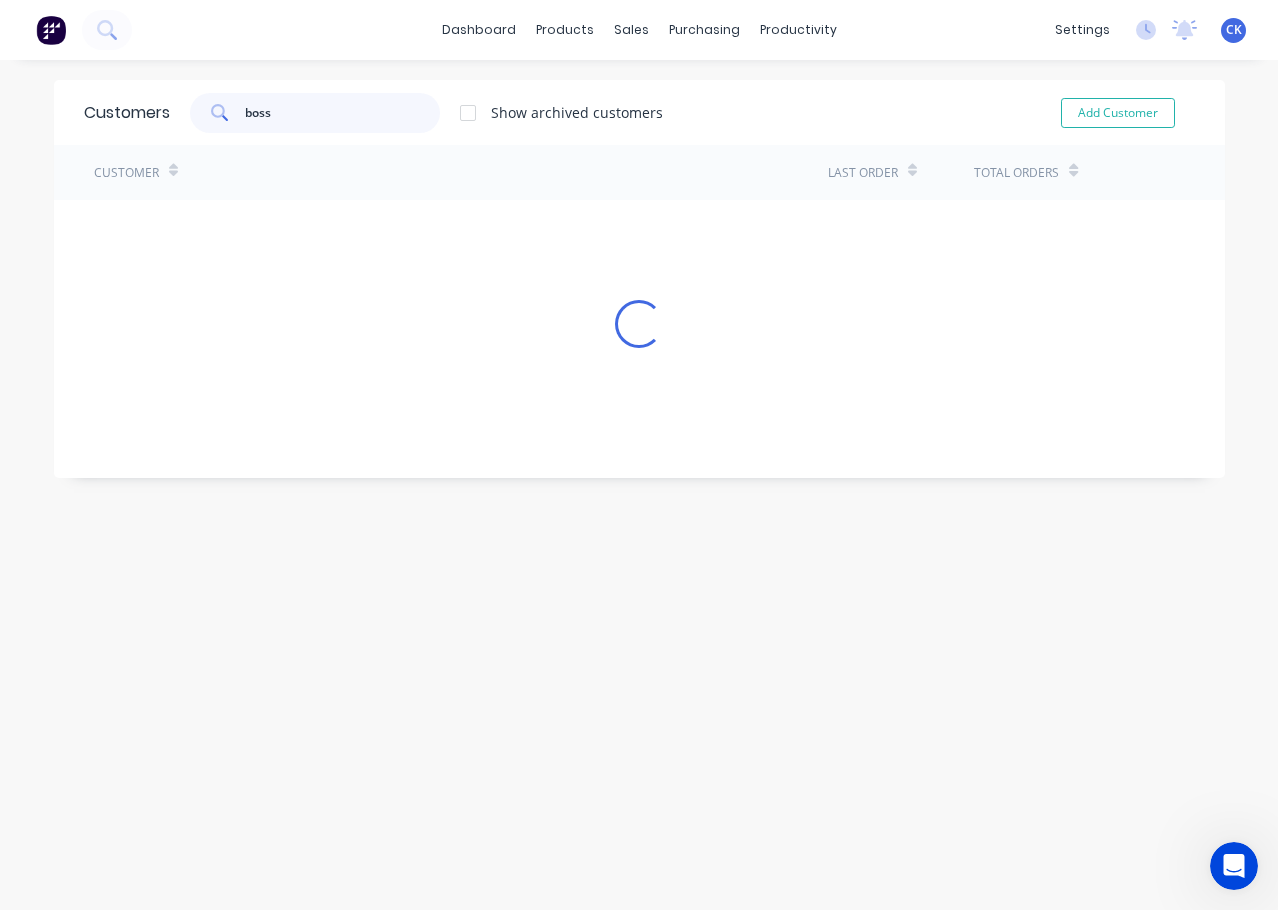 type on "boss" 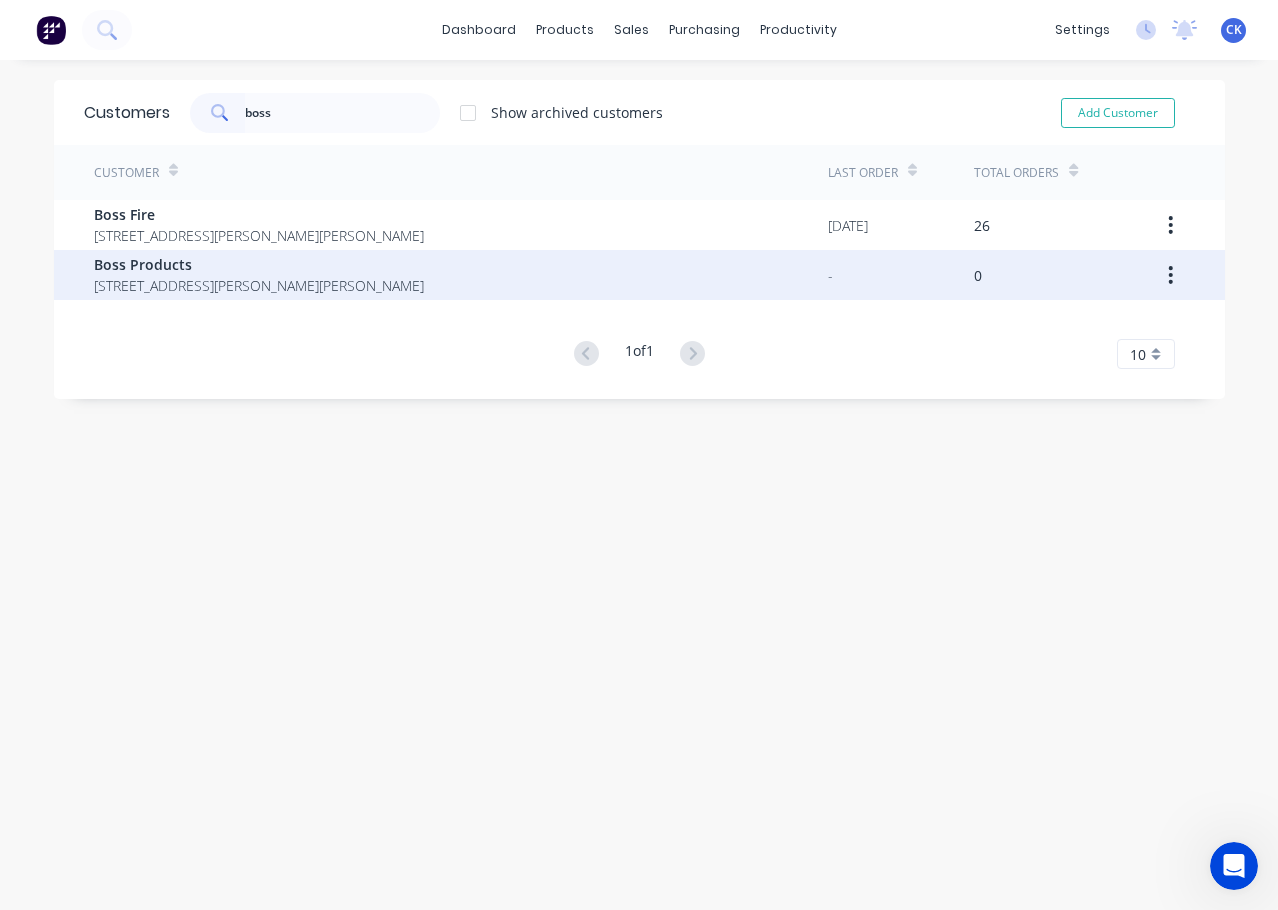 click on "Boss Products" at bounding box center [259, 264] 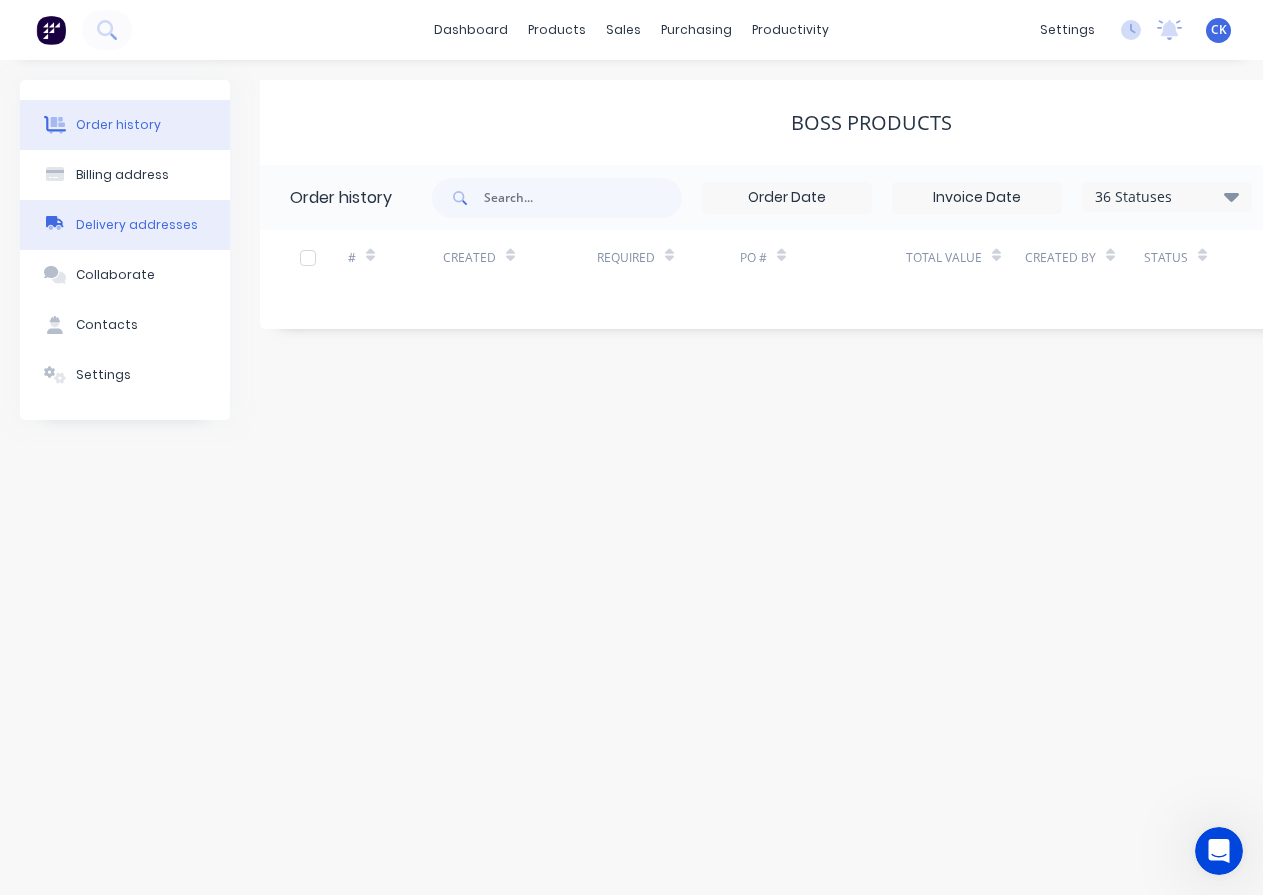 click on "Delivery addresses" at bounding box center (137, 225) 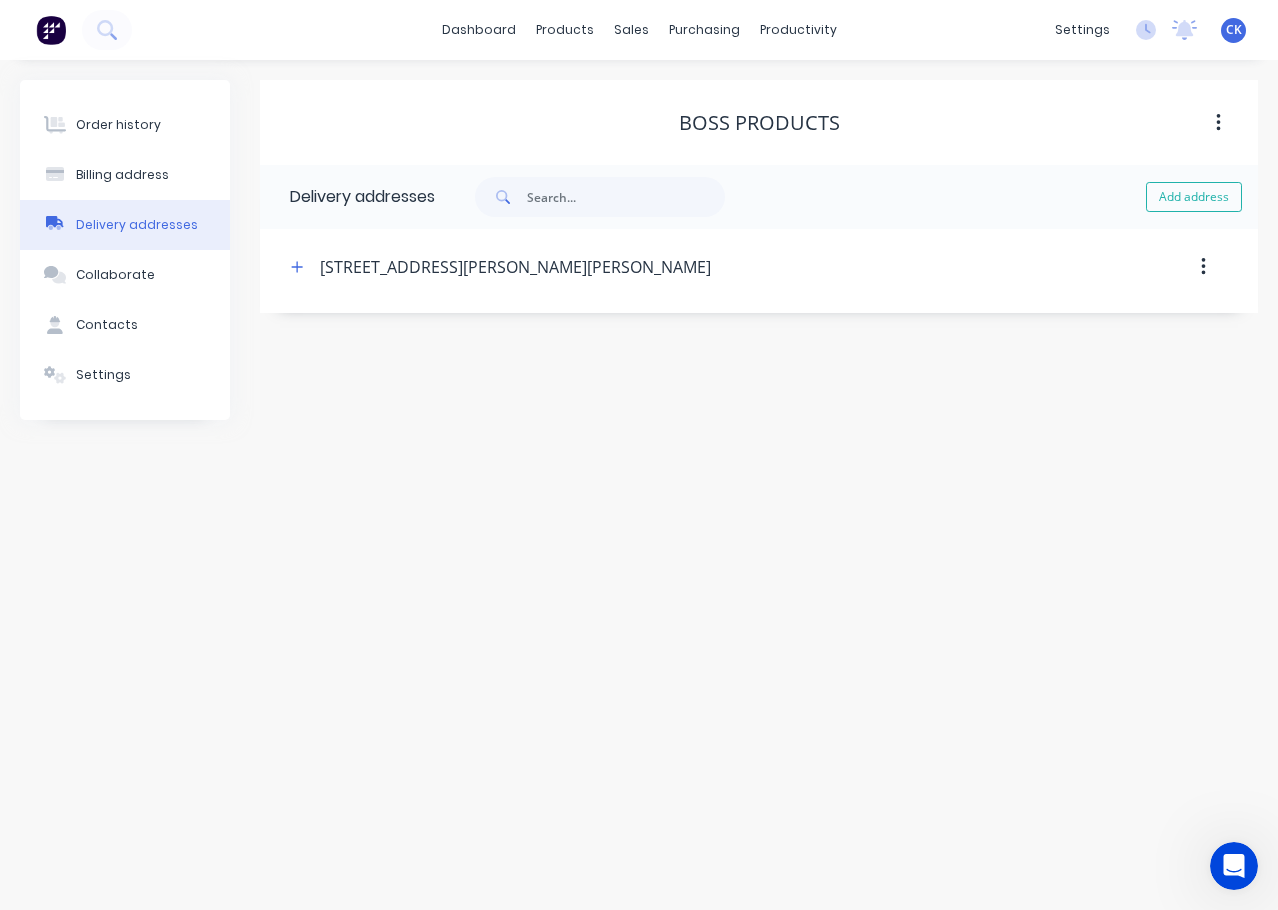 click at bounding box center [1203, 267] 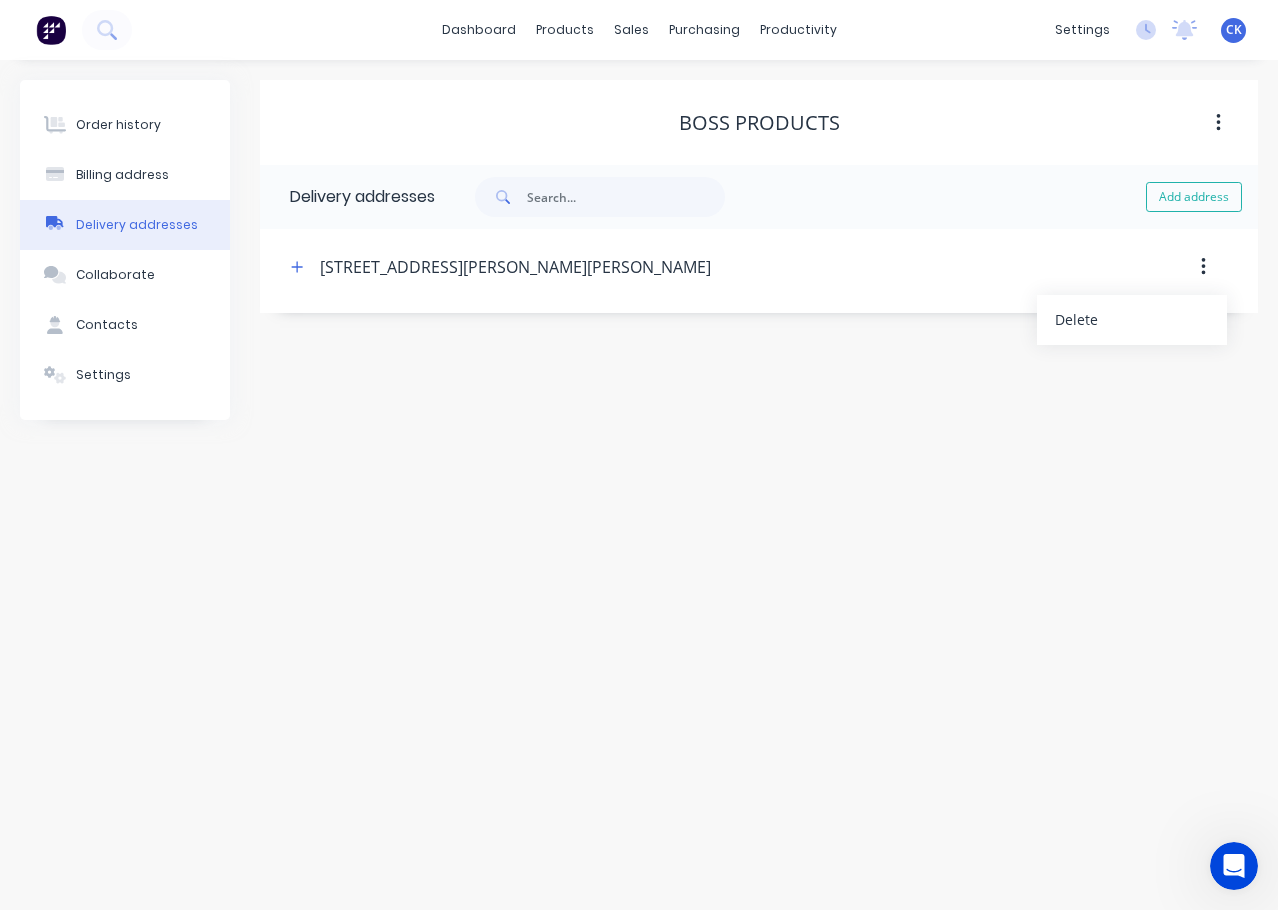 click on "[STREET_ADDRESS][PERSON_NAME][PERSON_NAME]" at bounding box center (644, 267) 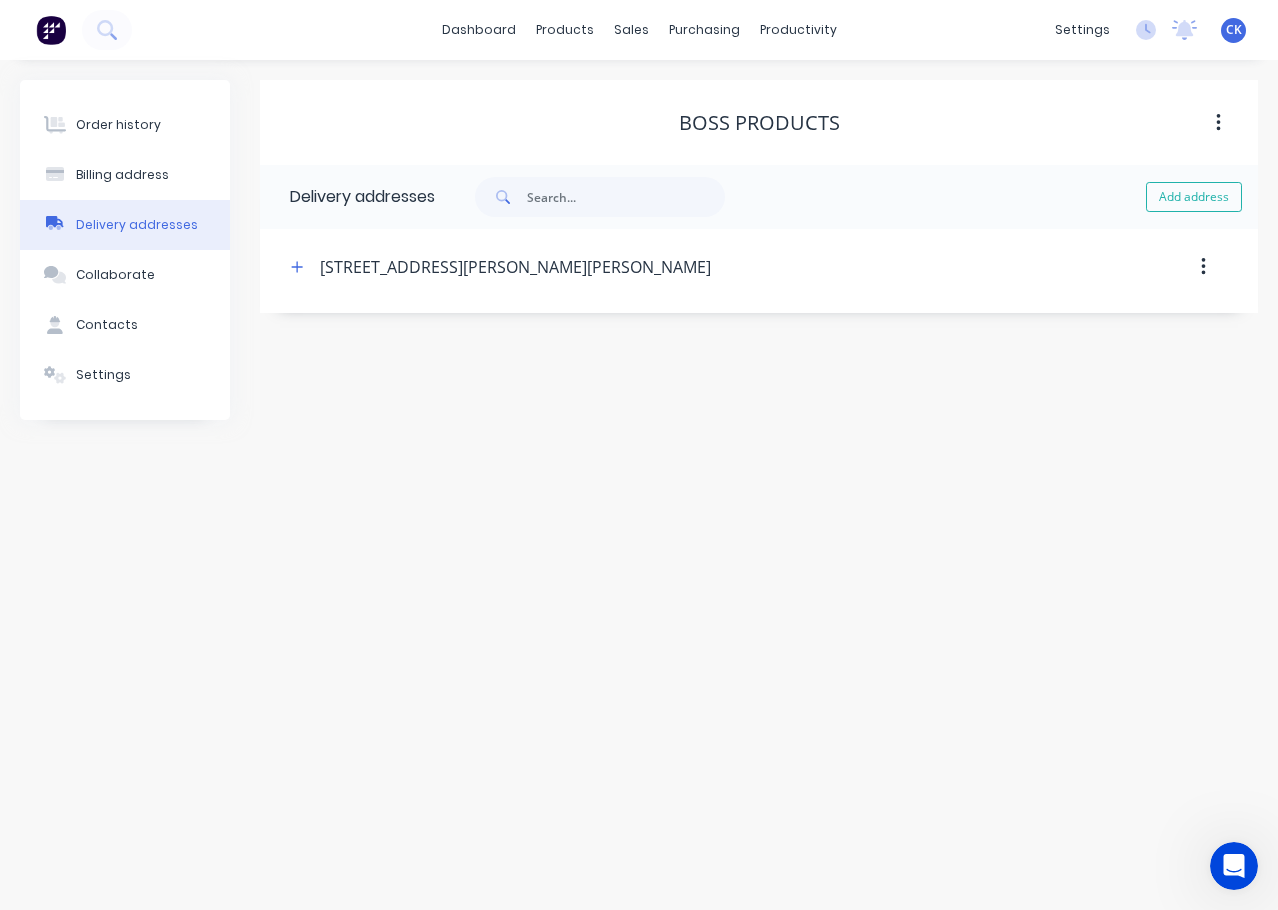 click on "[STREET_ADDRESS][PERSON_NAME][PERSON_NAME]" at bounding box center [515, 267] 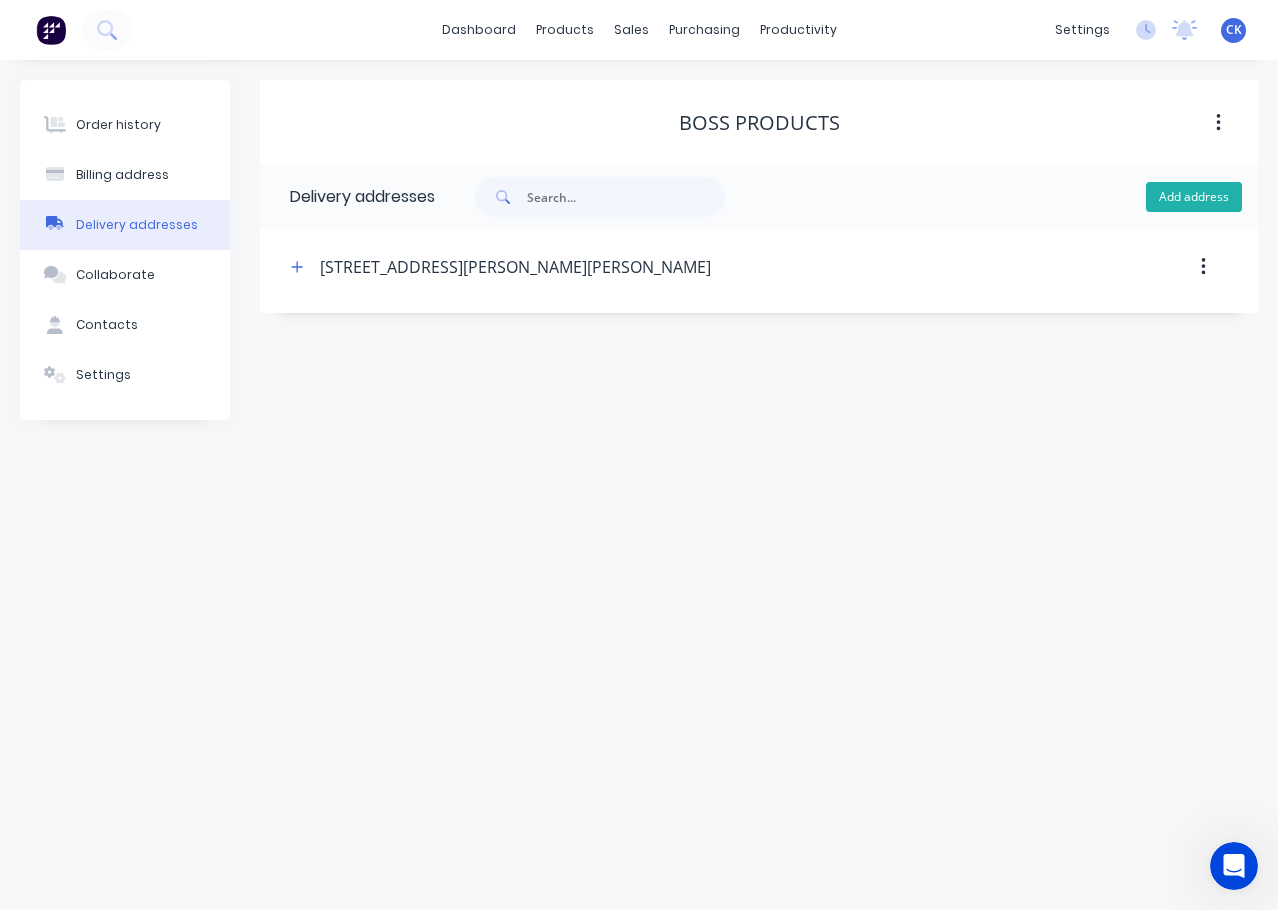 click on "Add address" at bounding box center (1194, 197) 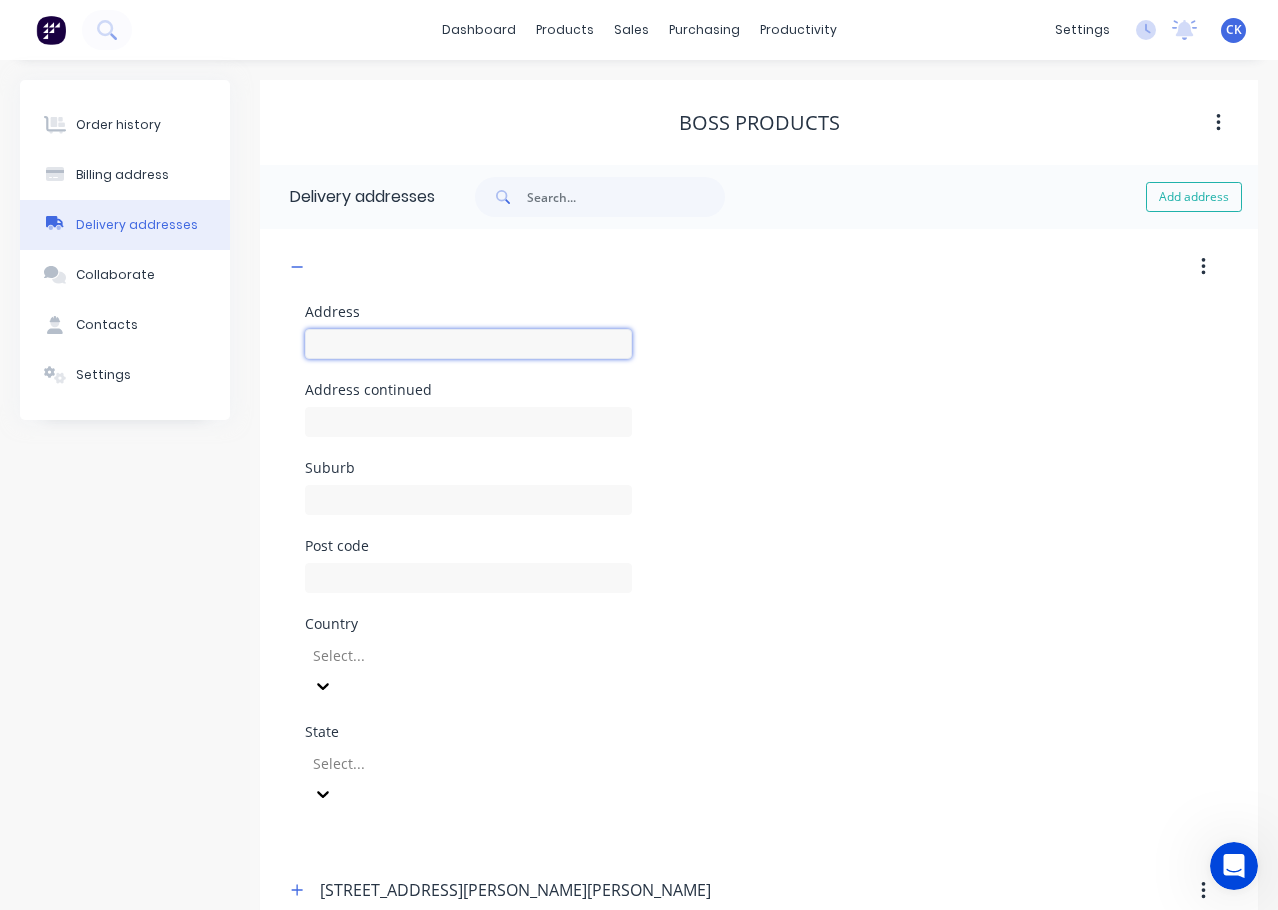click at bounding box center (468, 344) 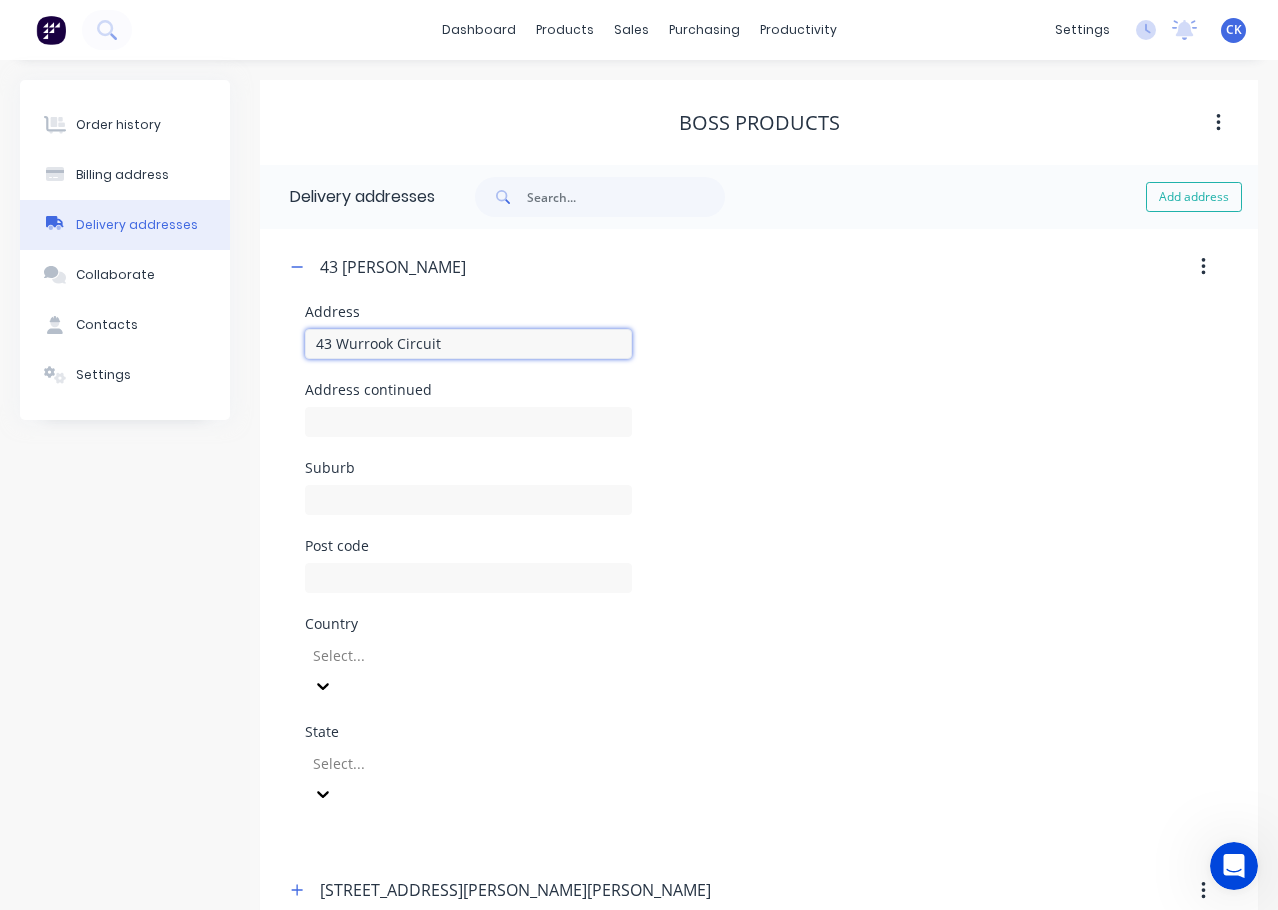 type on "43 Wurrook Circuit" 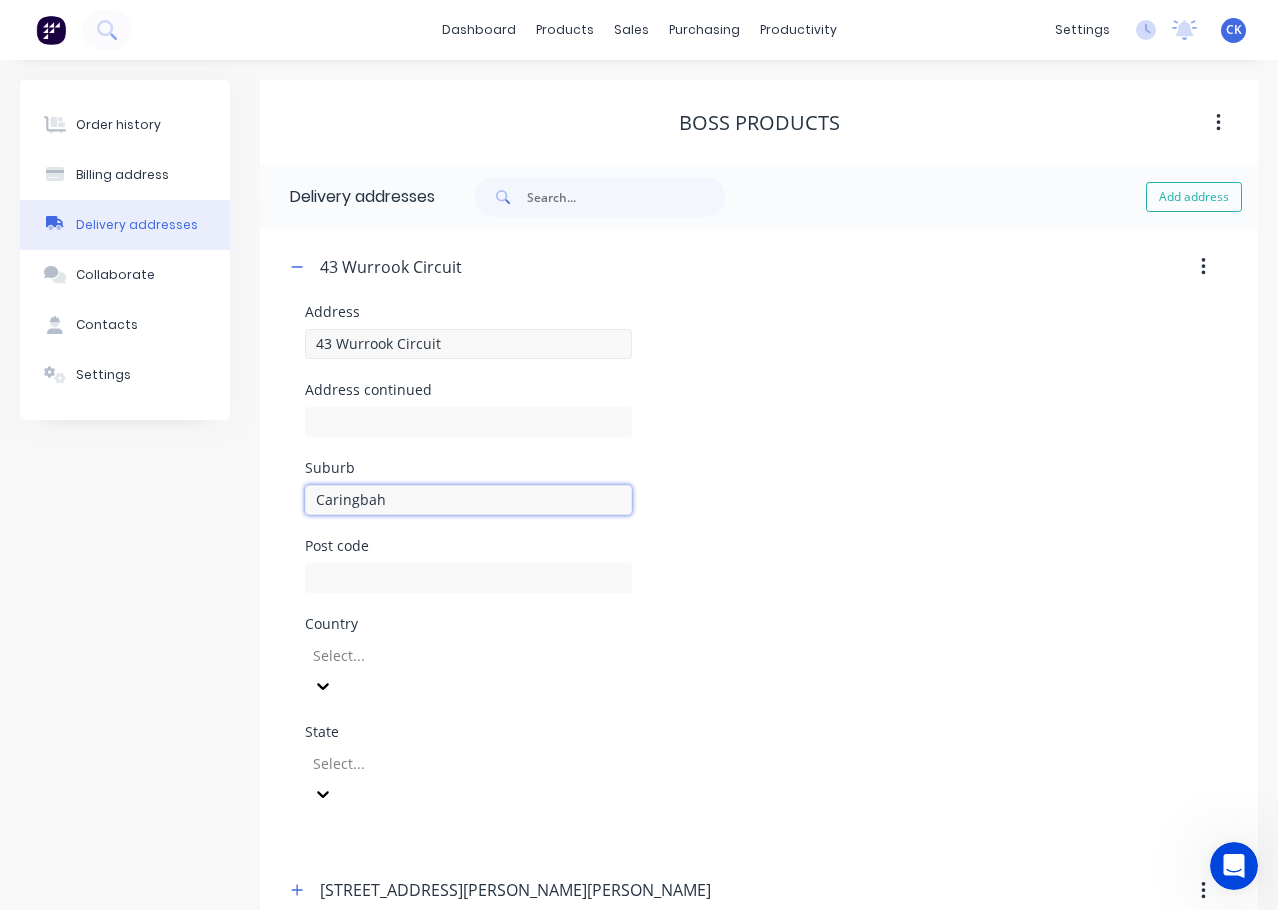 type on "Caringbah" 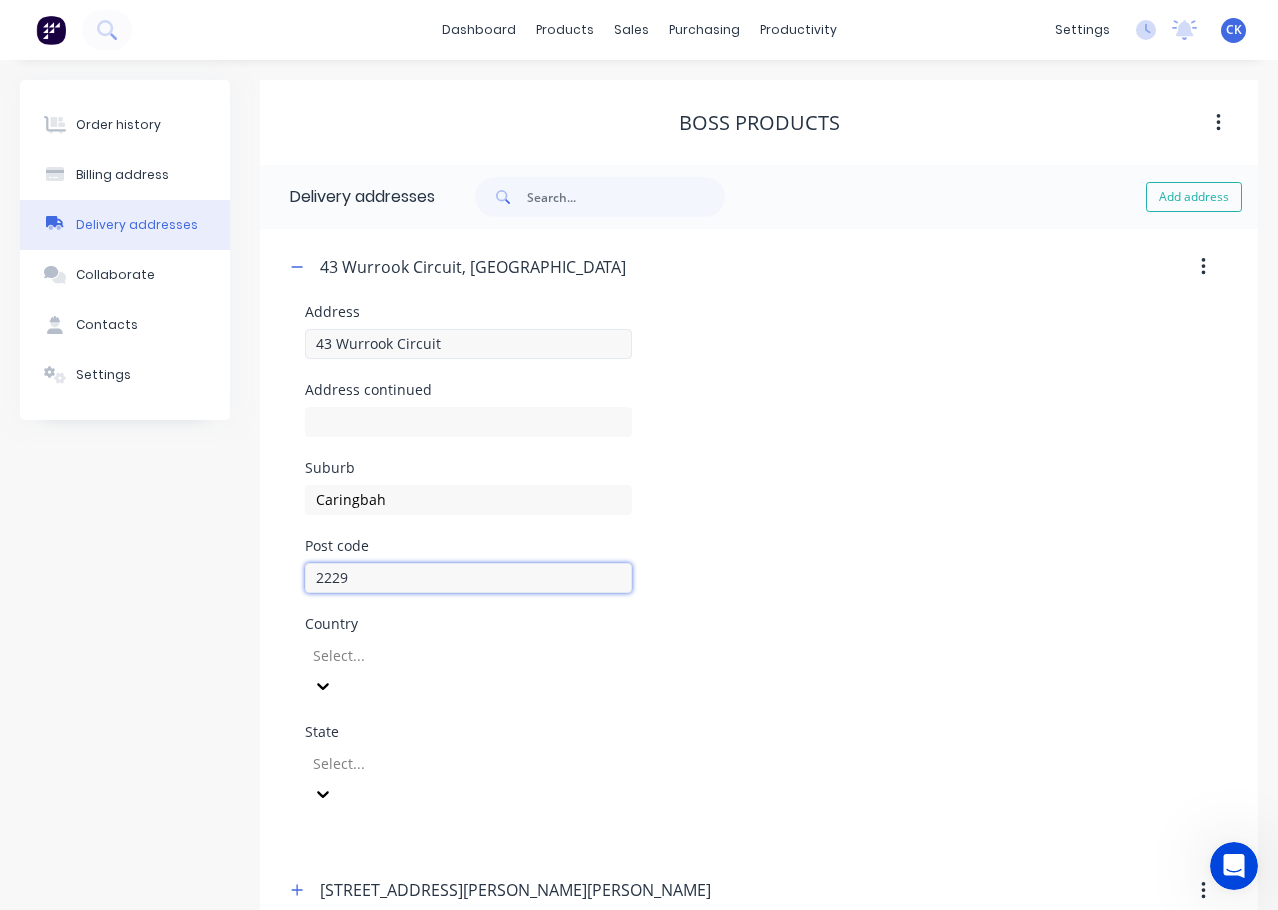 type on "2229" 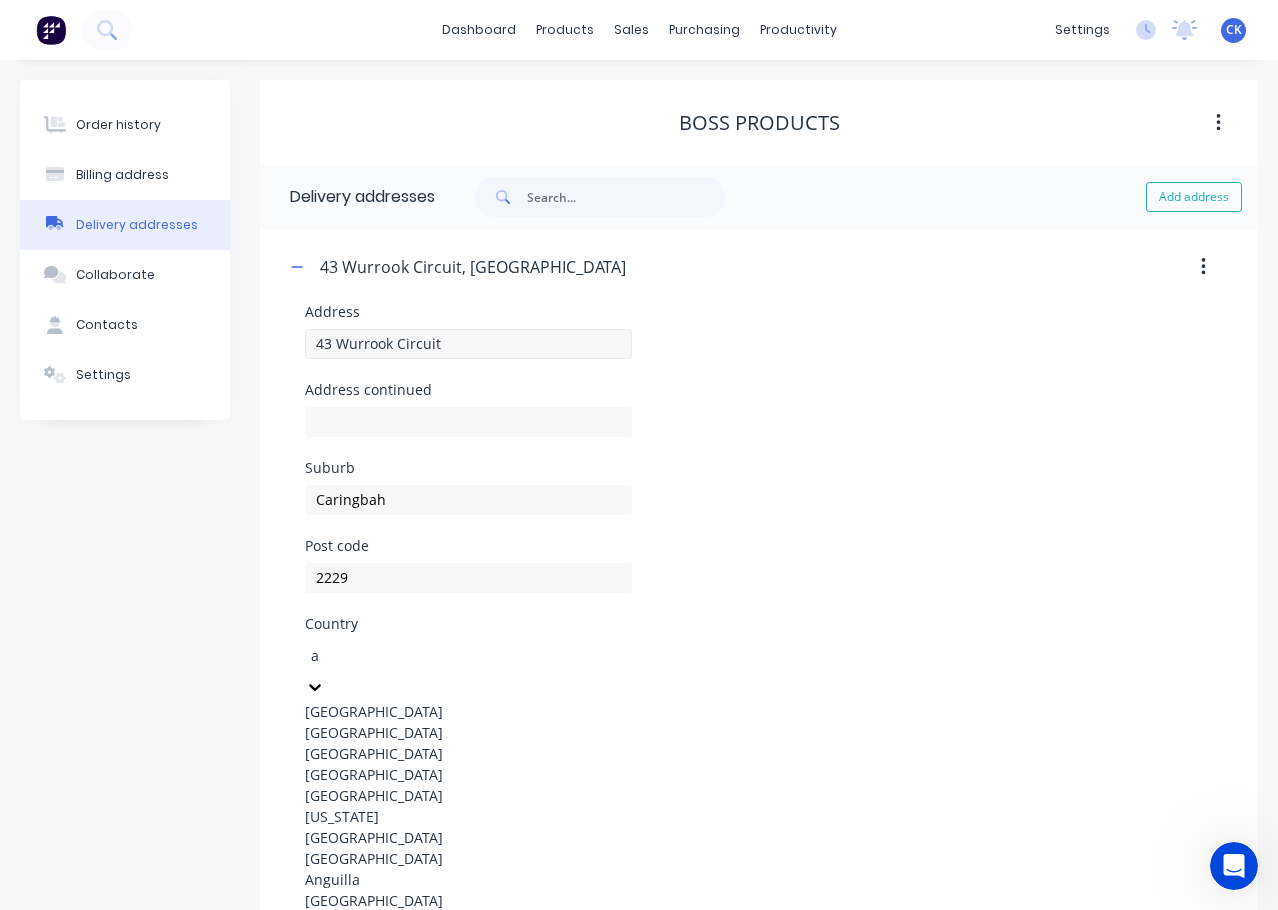 type on "au" 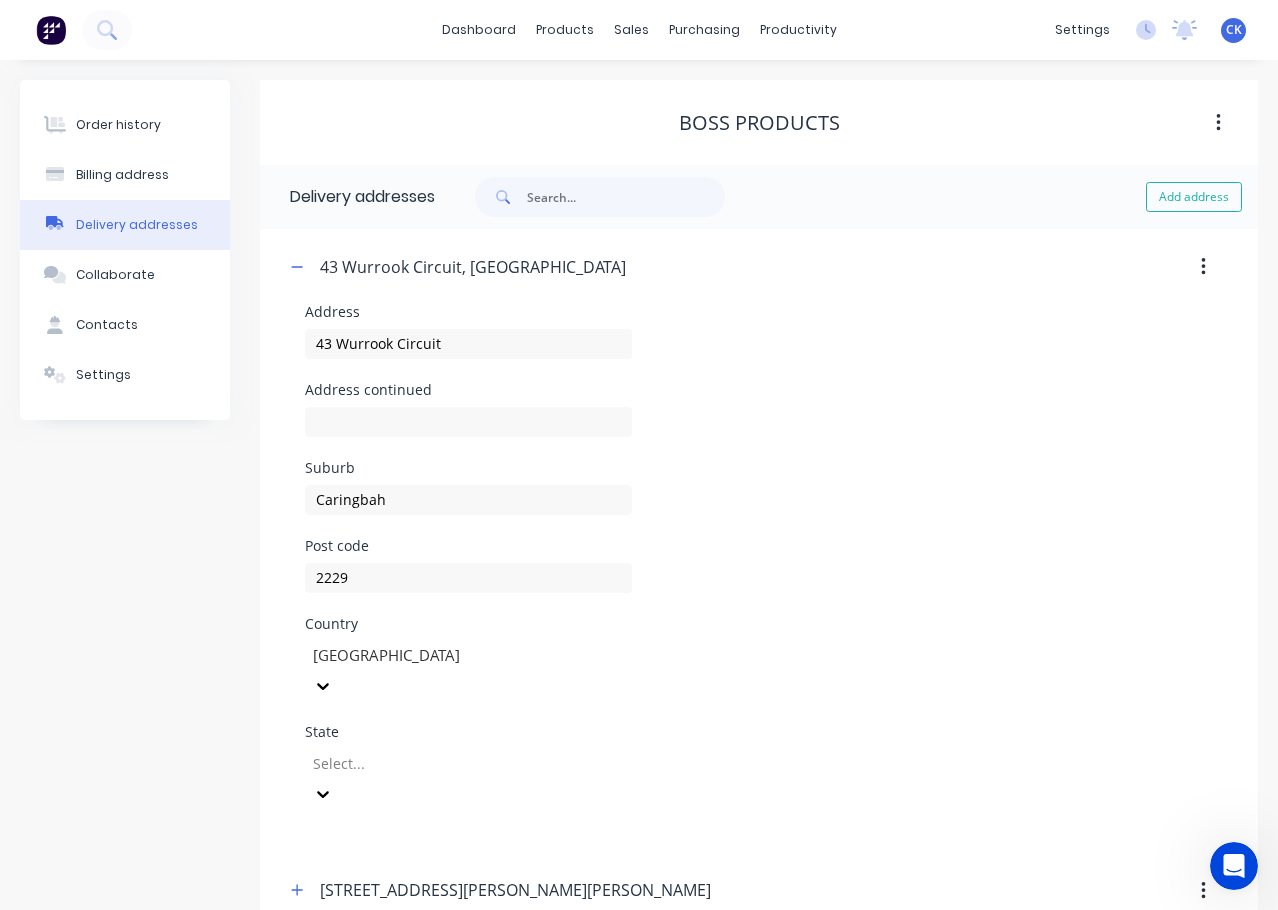 click at bounding box center [455, 763] 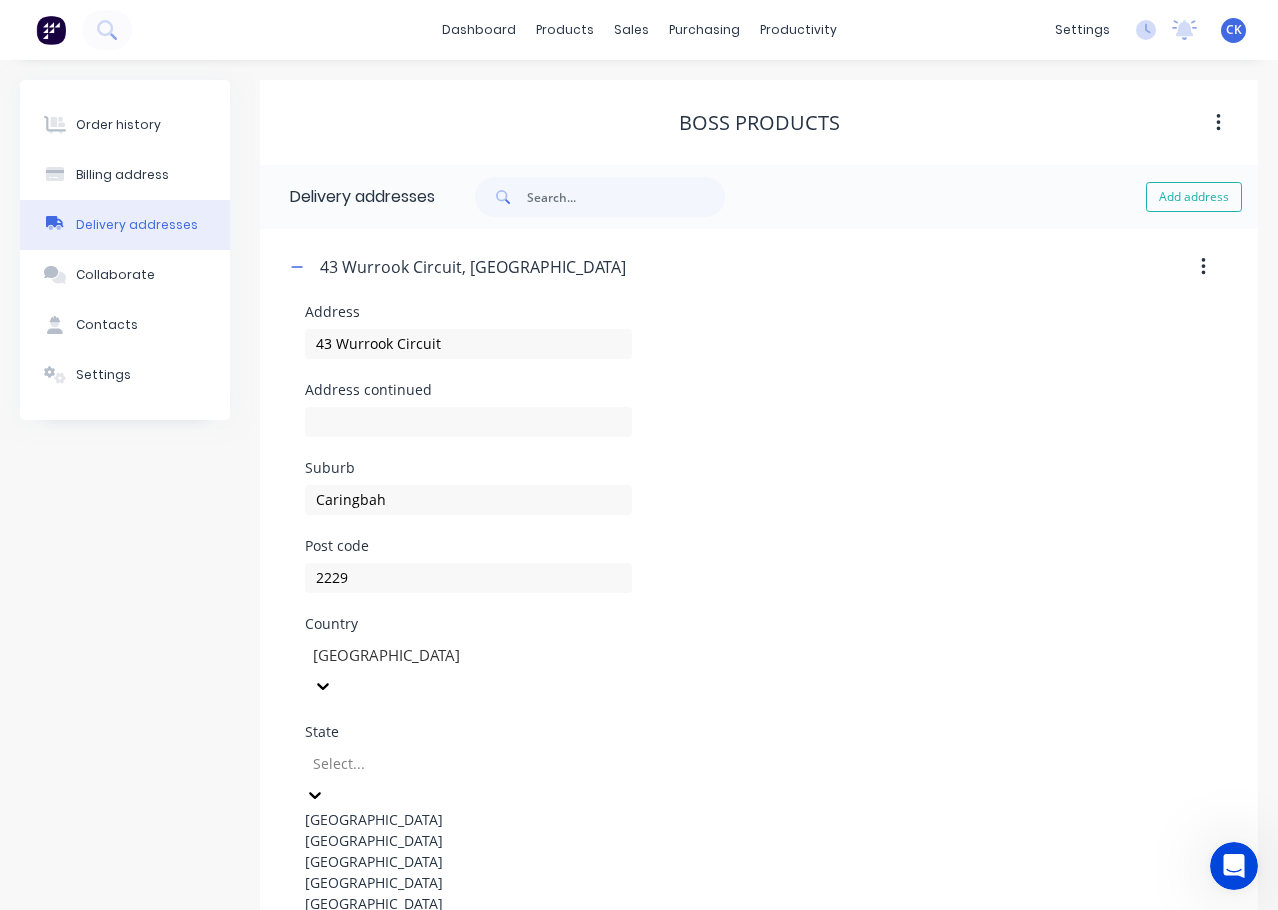 click on "[GEOGRAPHIC_DATA]" at bounding box center [468, 840] 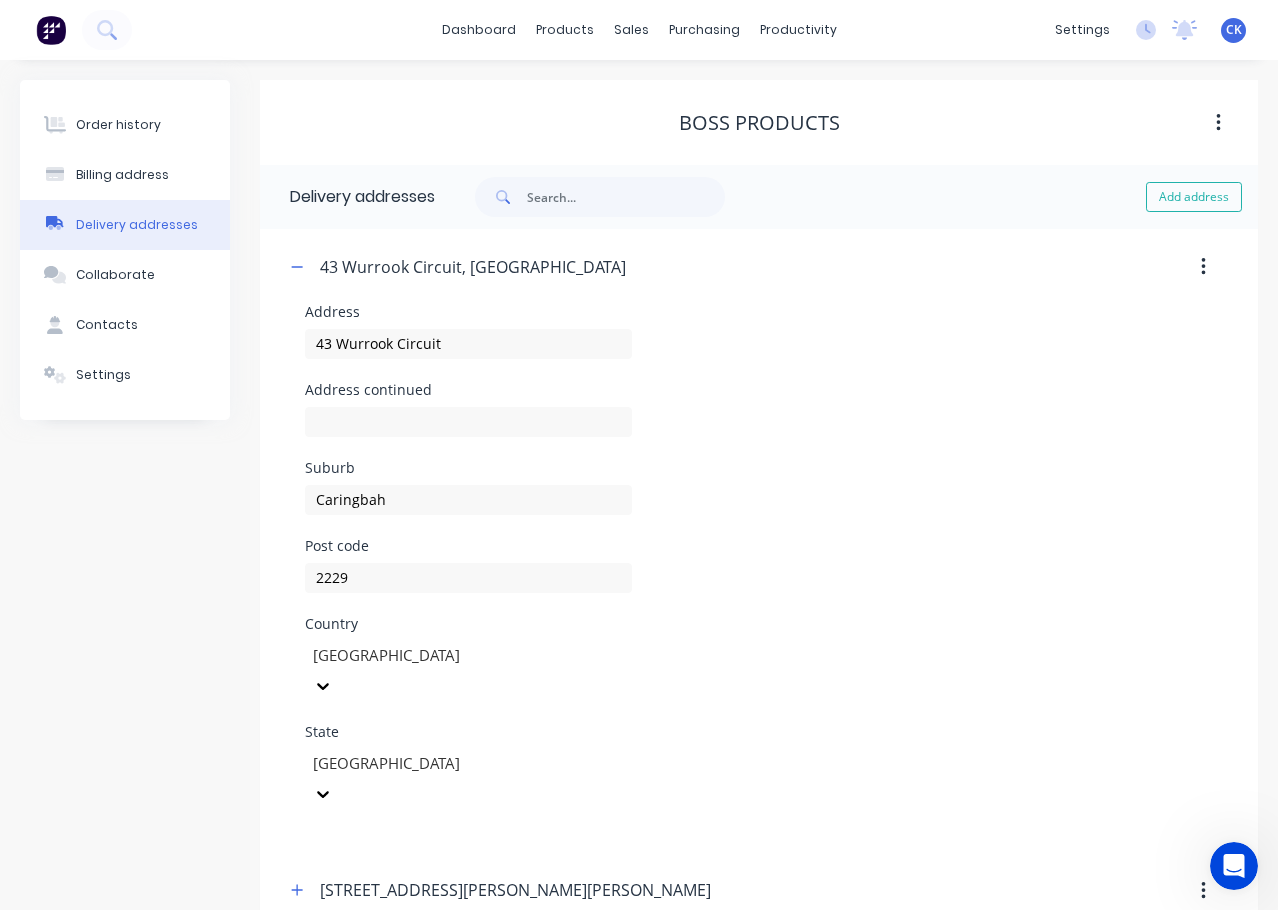click 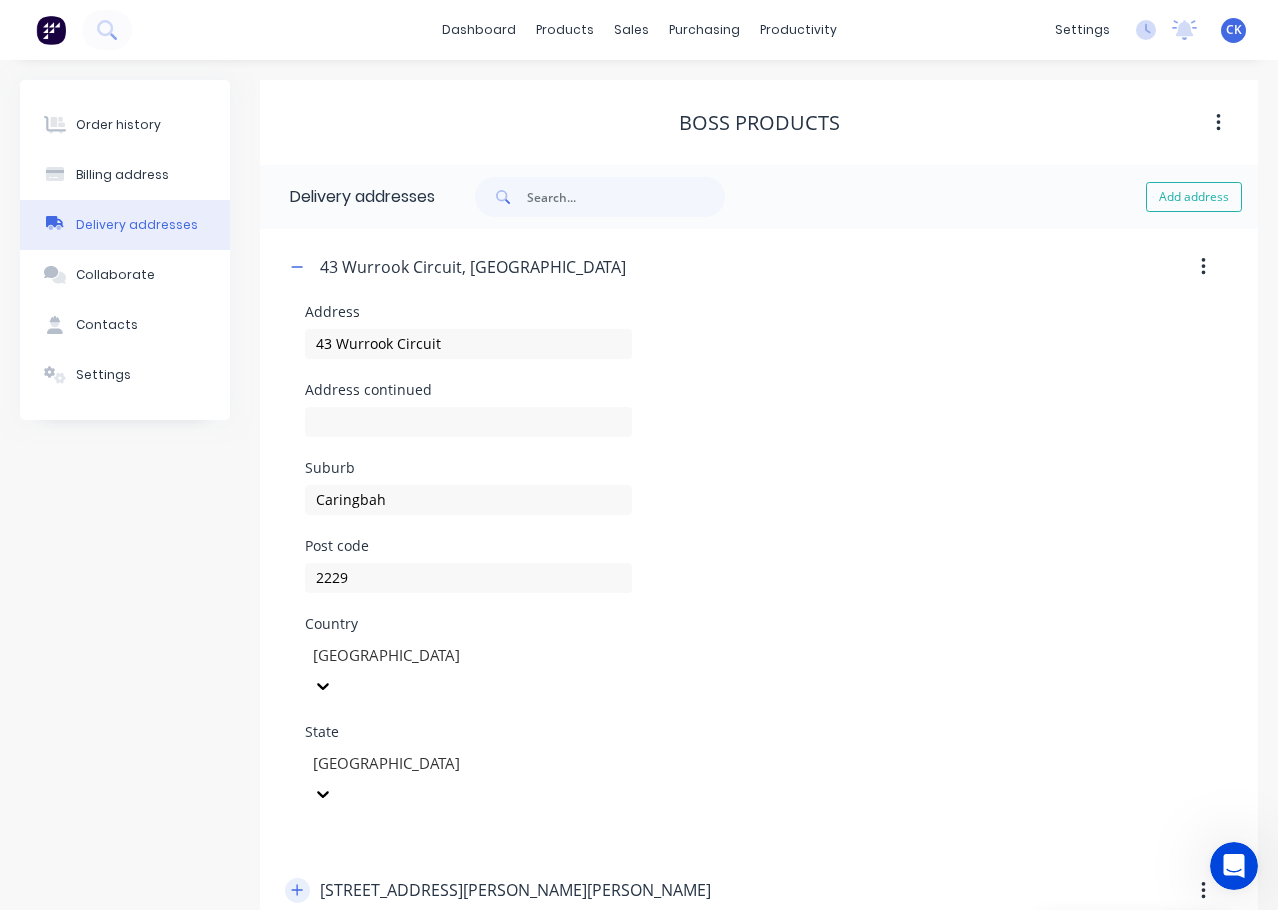 click 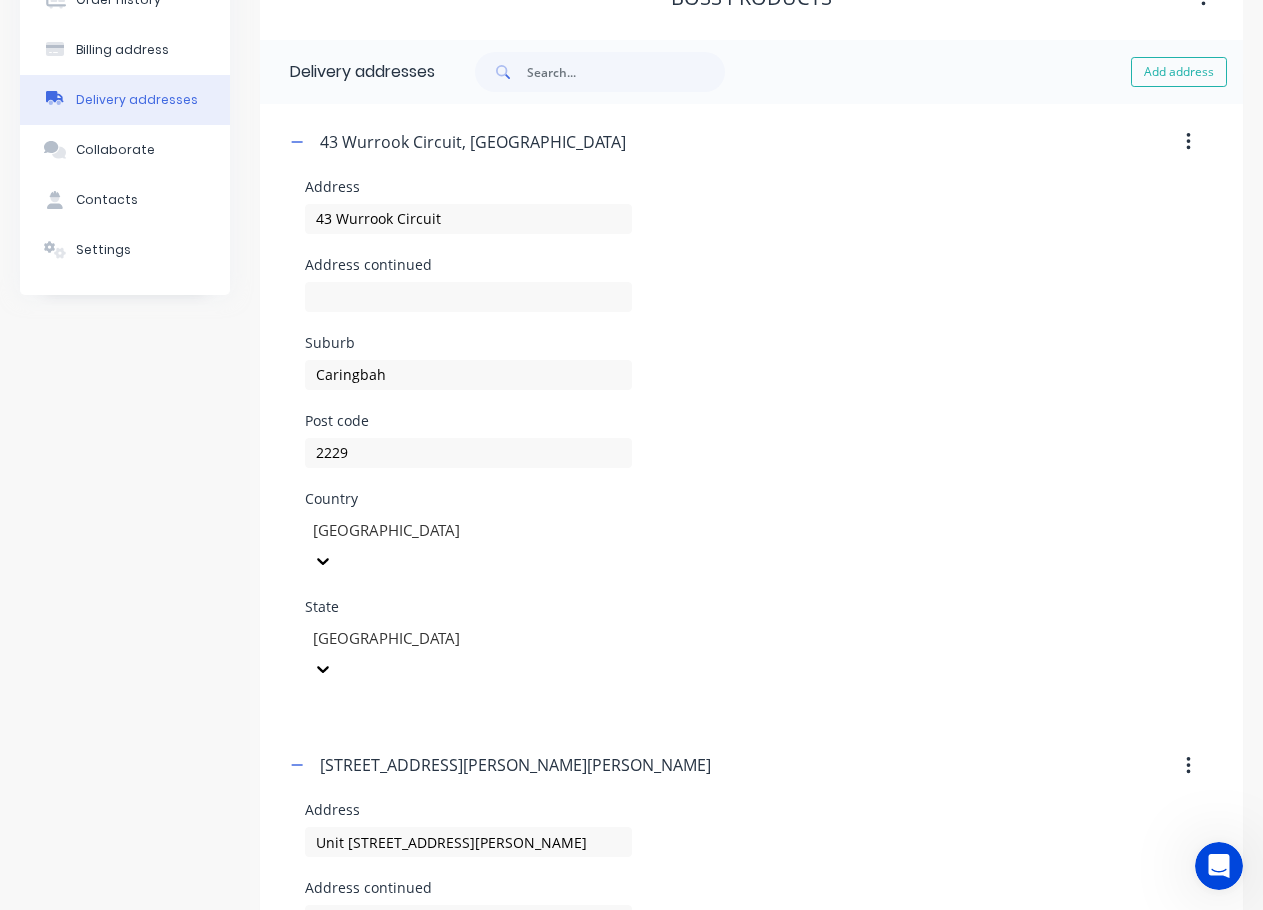 scroll, scrollTop: 474, scrollLeft: 0, axis: vertical 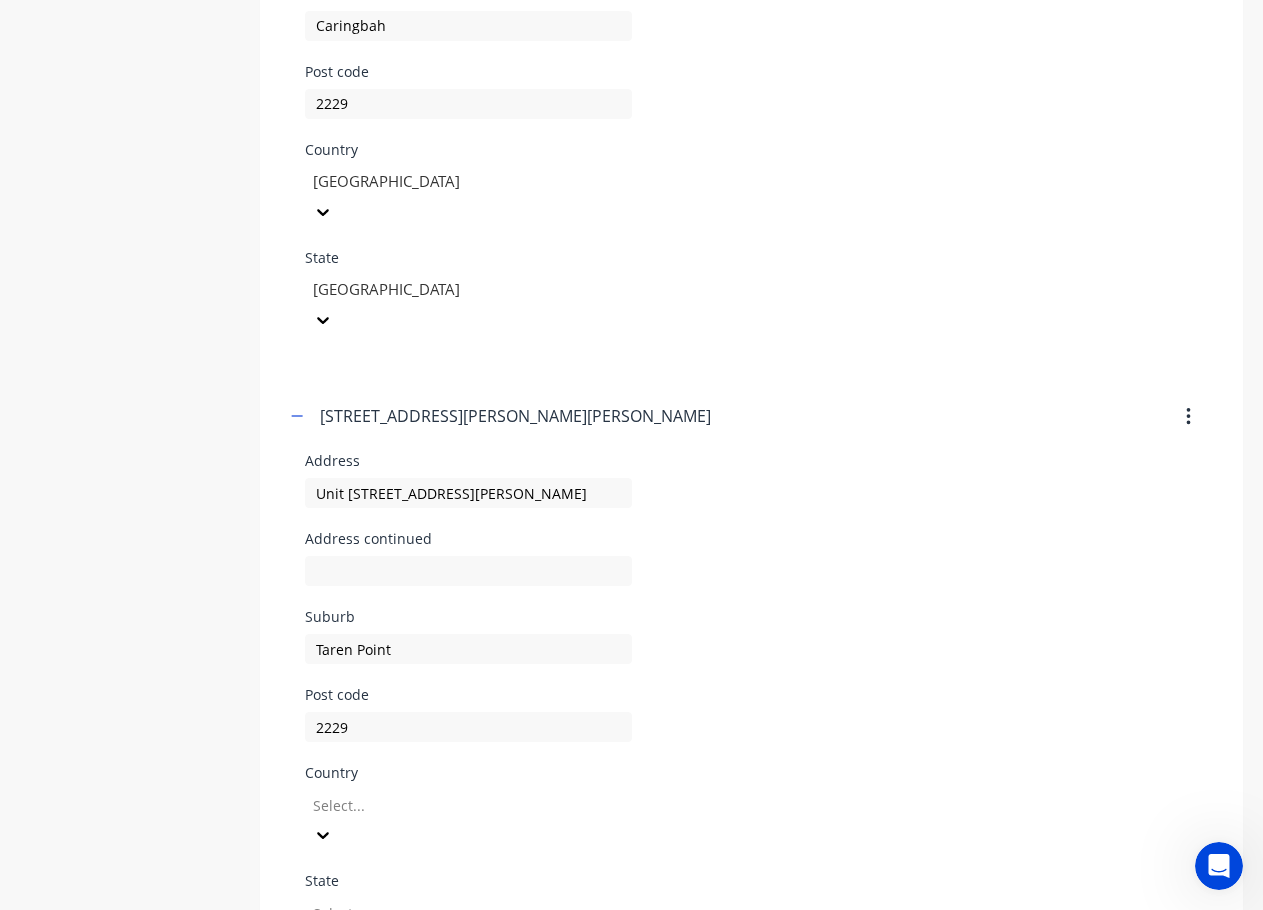 click 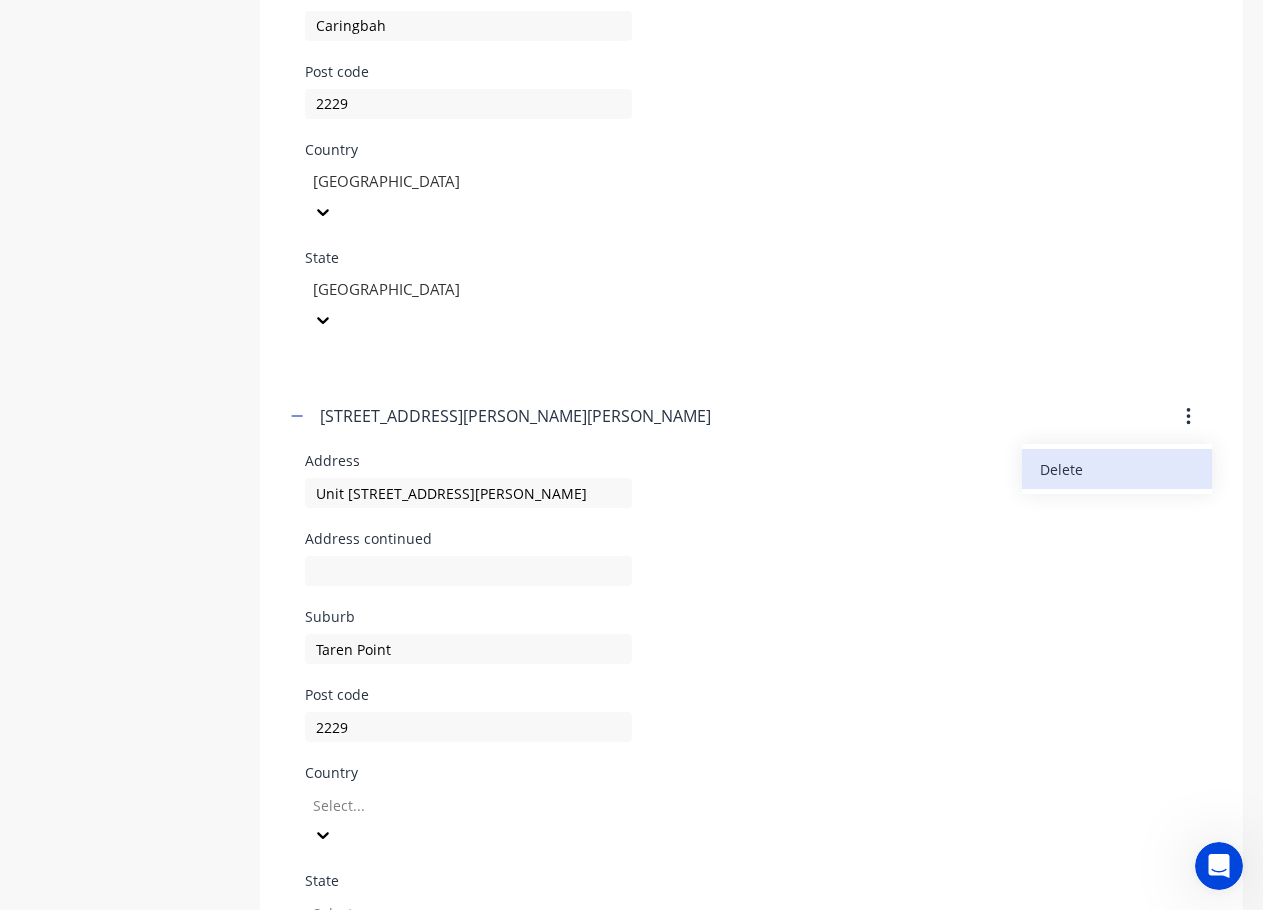 click on "Delete" at bounding box center [1117, 469] 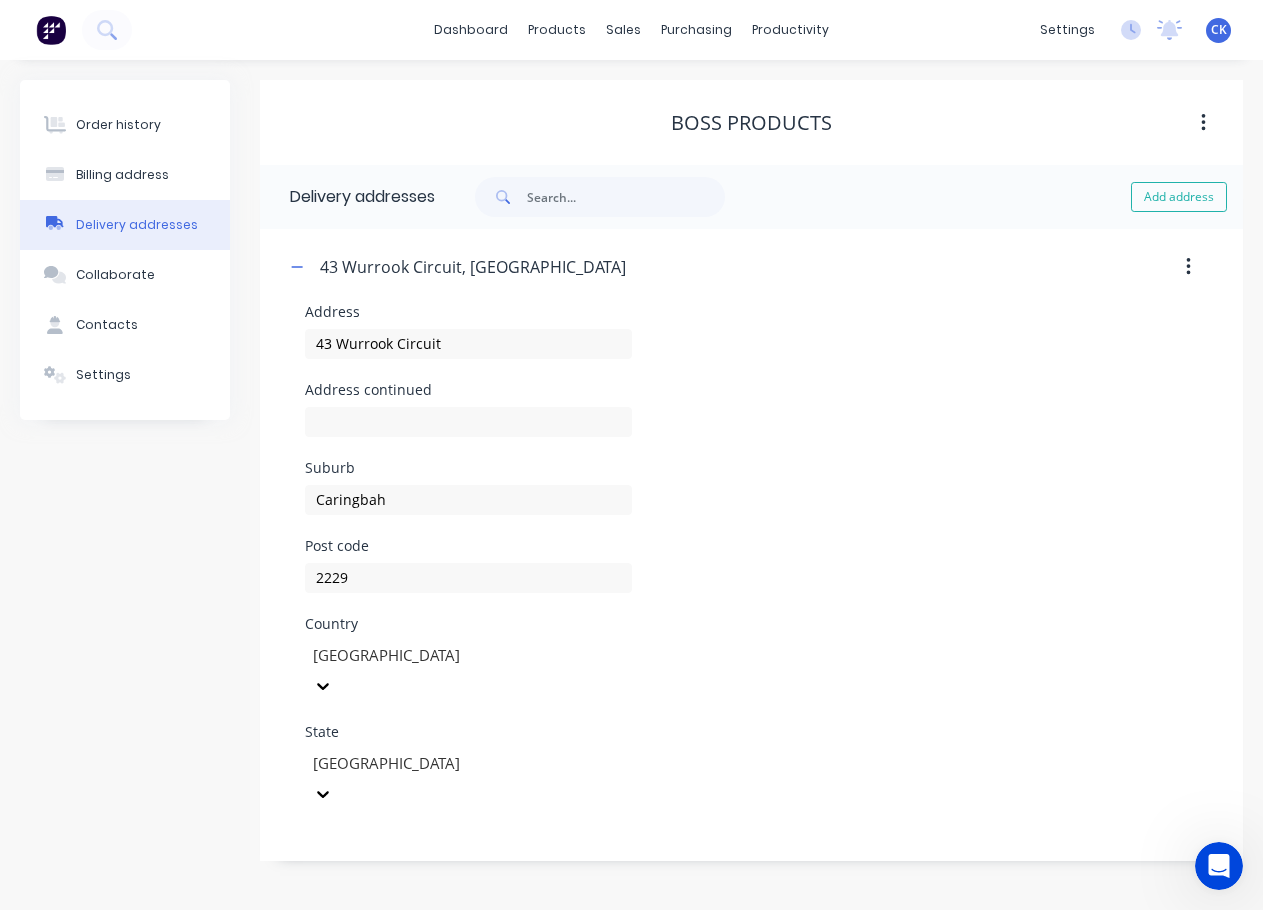 scroll, scrollTop: 0, scrollLeft: 0, axis: both 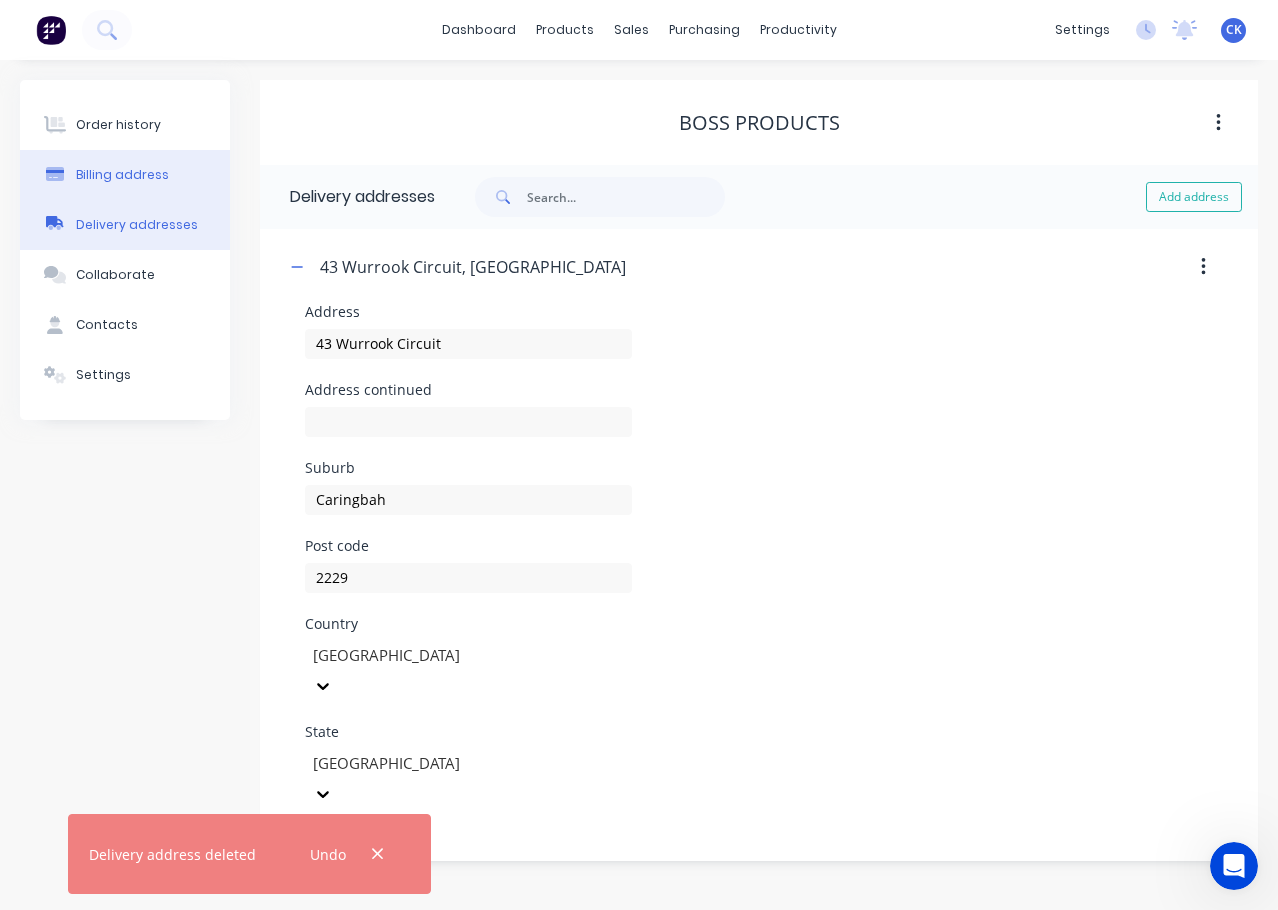 click on "Billing address" at bounding box center [122, 175] 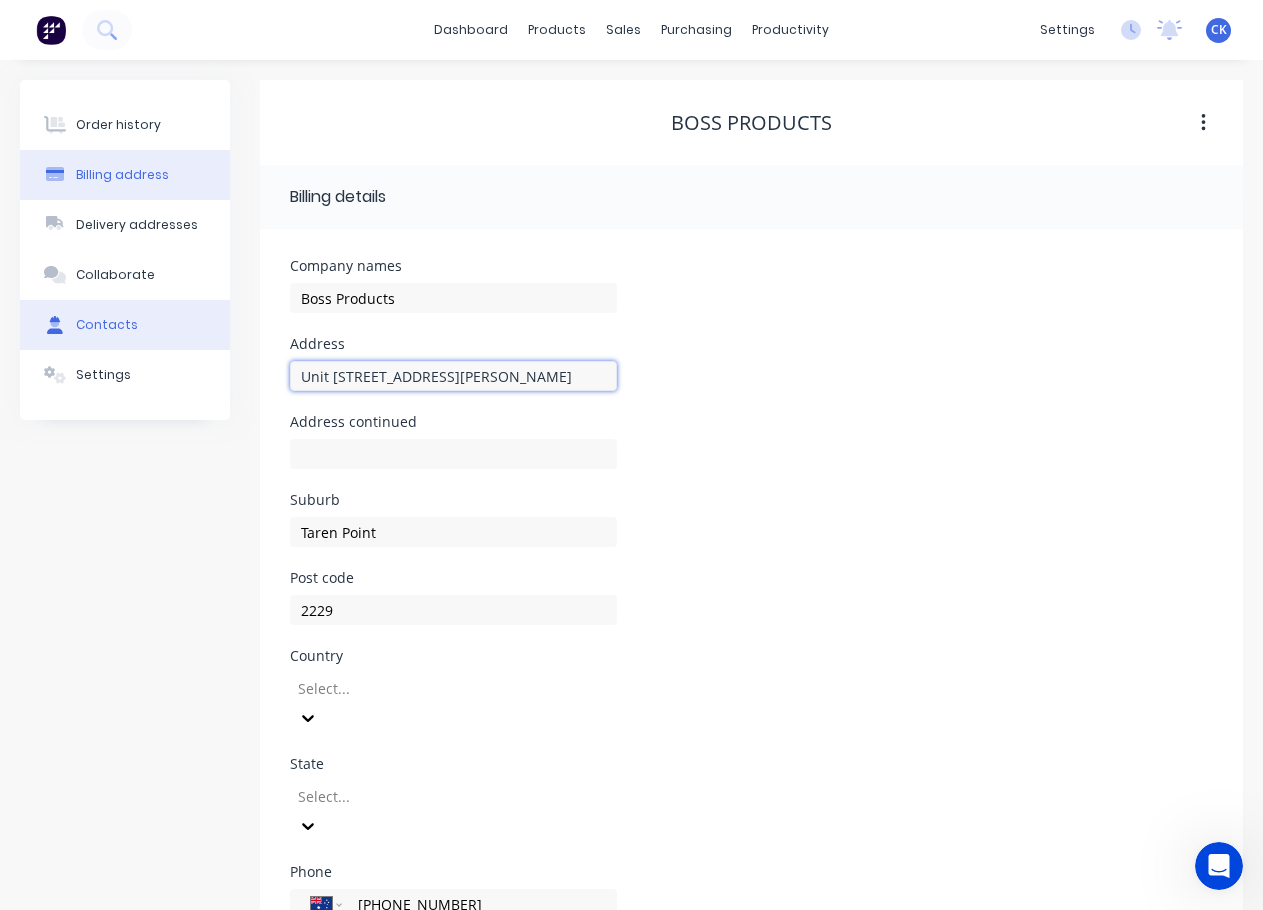 drag, startPoint x: 492, startPoint y: 371, endPoint x: 63, endPoint y: 346, distance: 429.7278 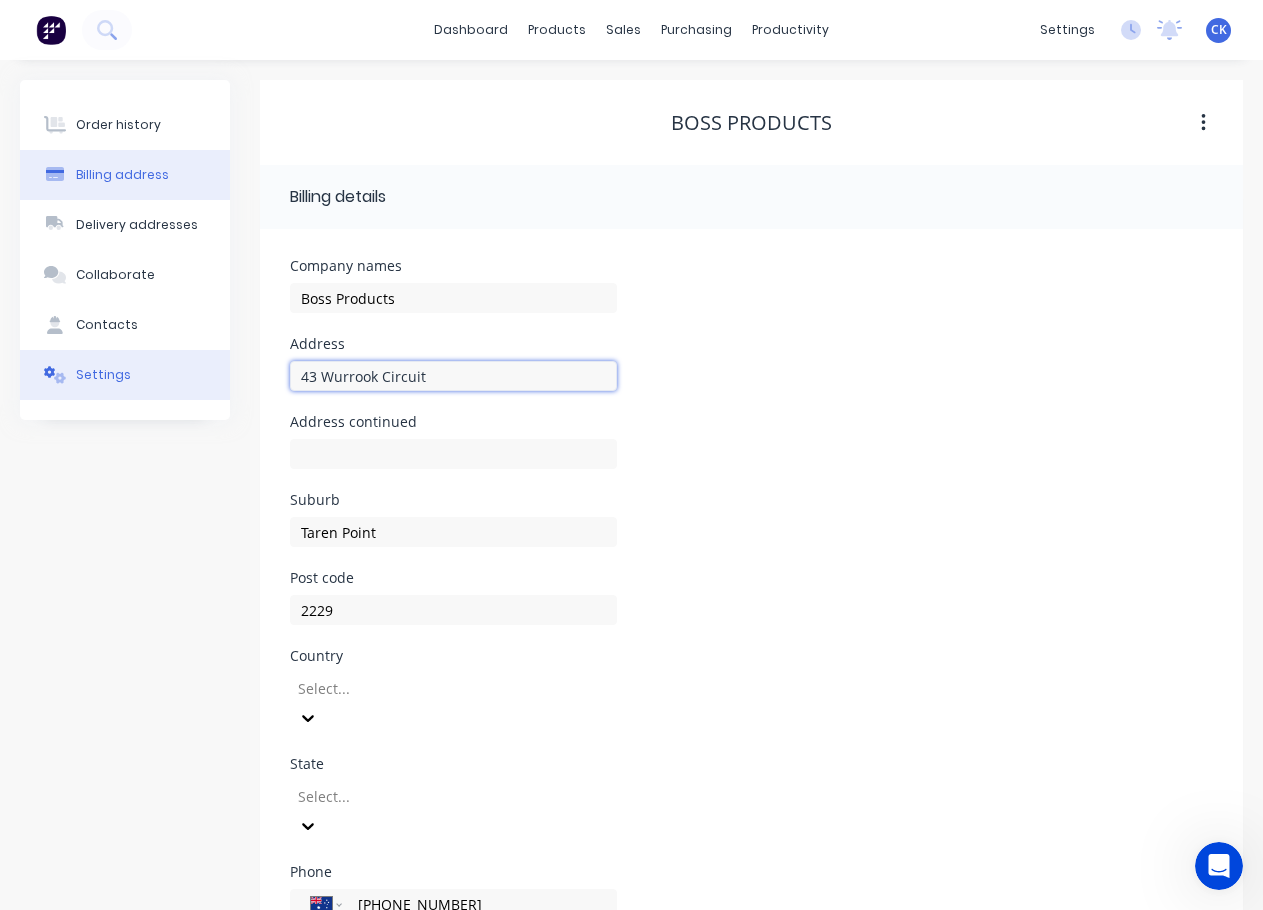 type on "43 Wurrook Circuit" 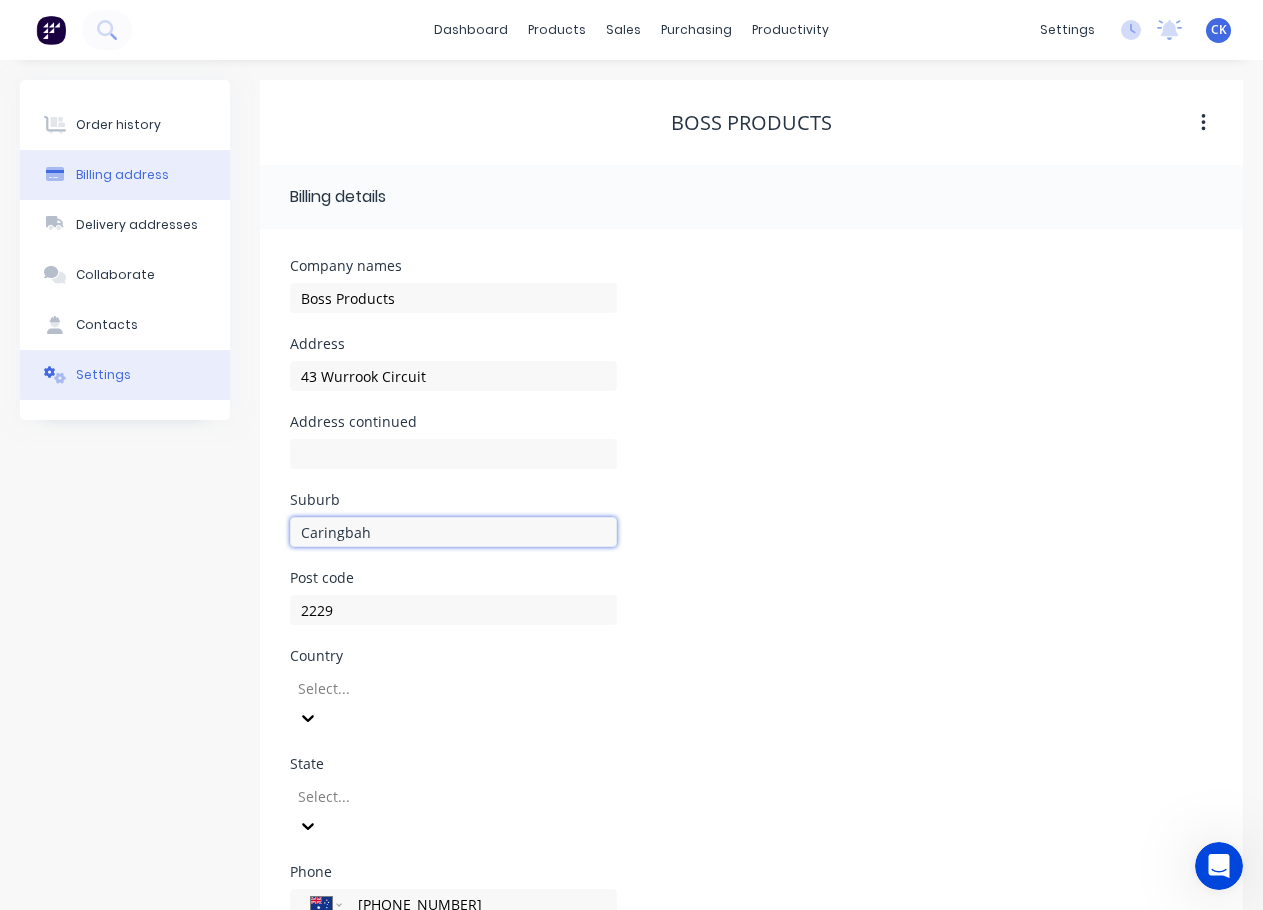 type on "Caringbah" 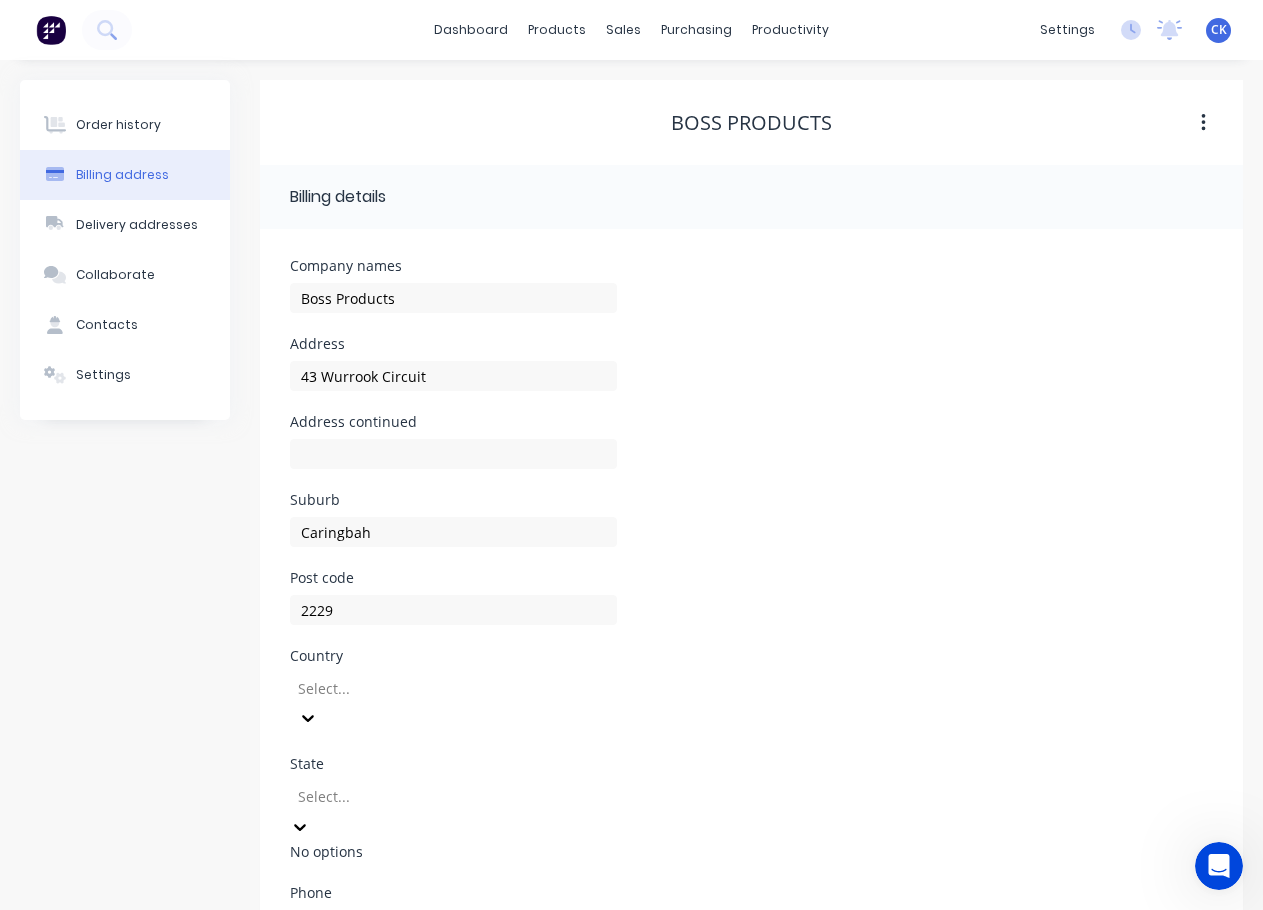 click at bounding box center [440, 796] 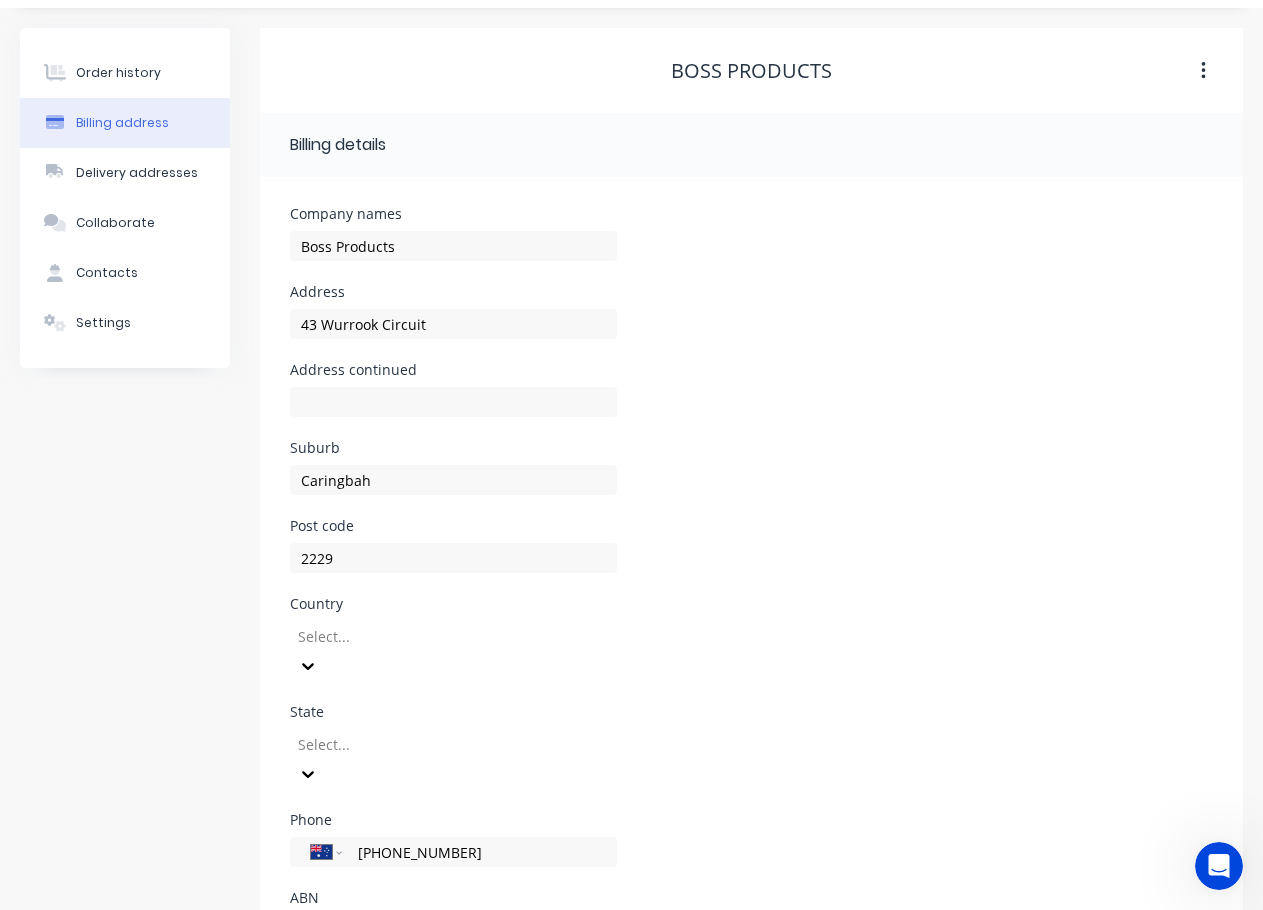 scroll, scrollTop: 91, scrollLeft: 0, axis: vertical 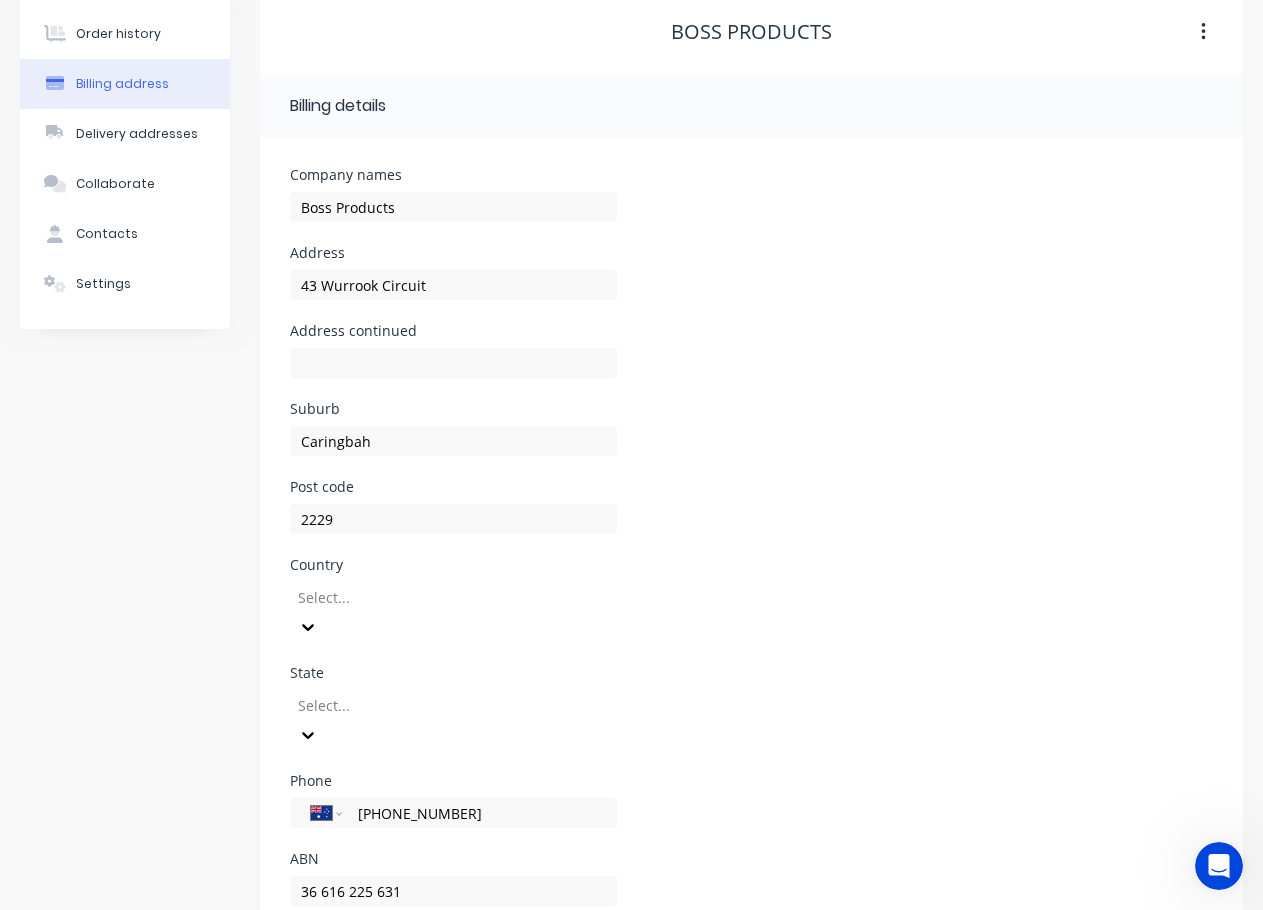 click at bounding box center (440, 597) 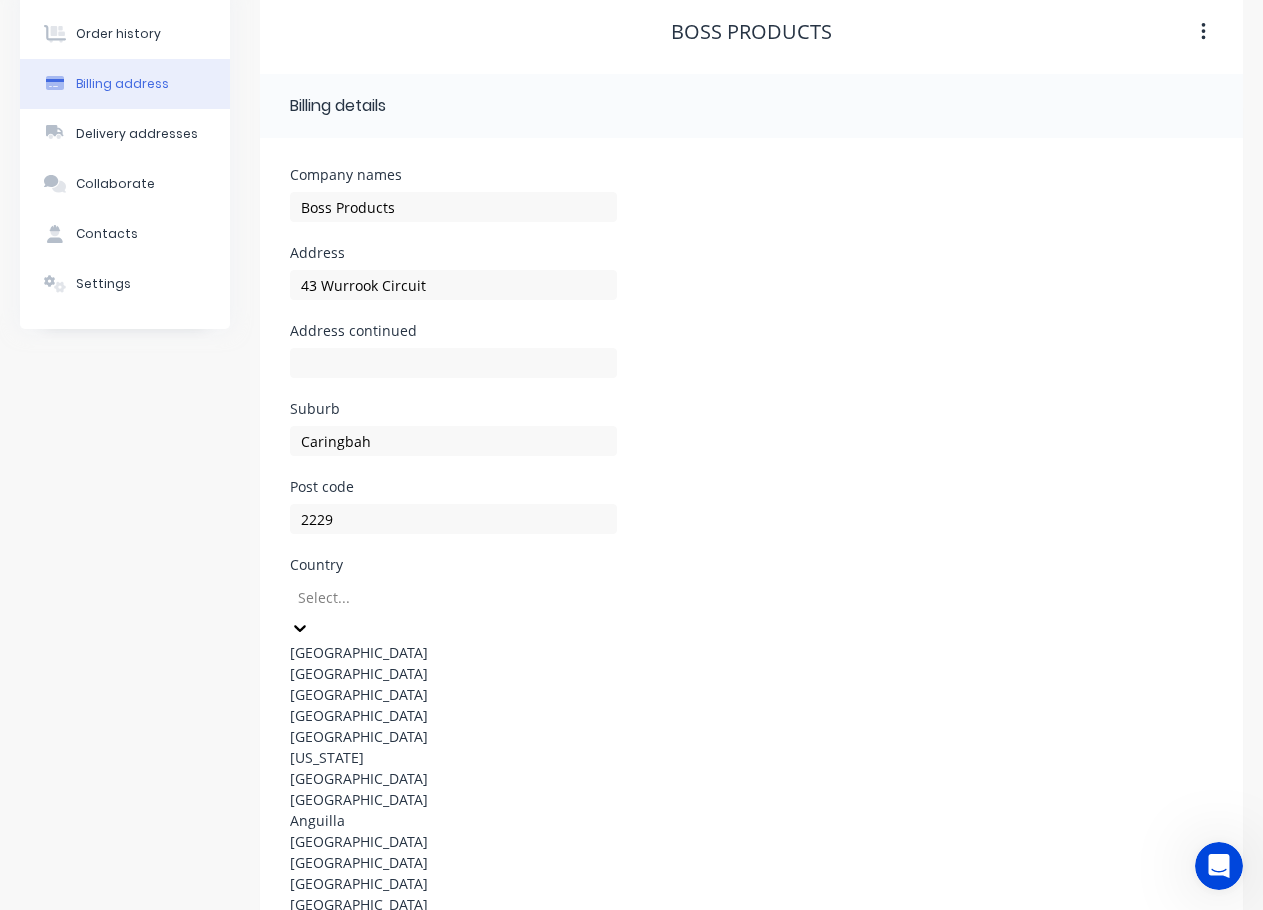 click on "[GEOGRAPHIC_DATA]" at bounding box center (453, 652) 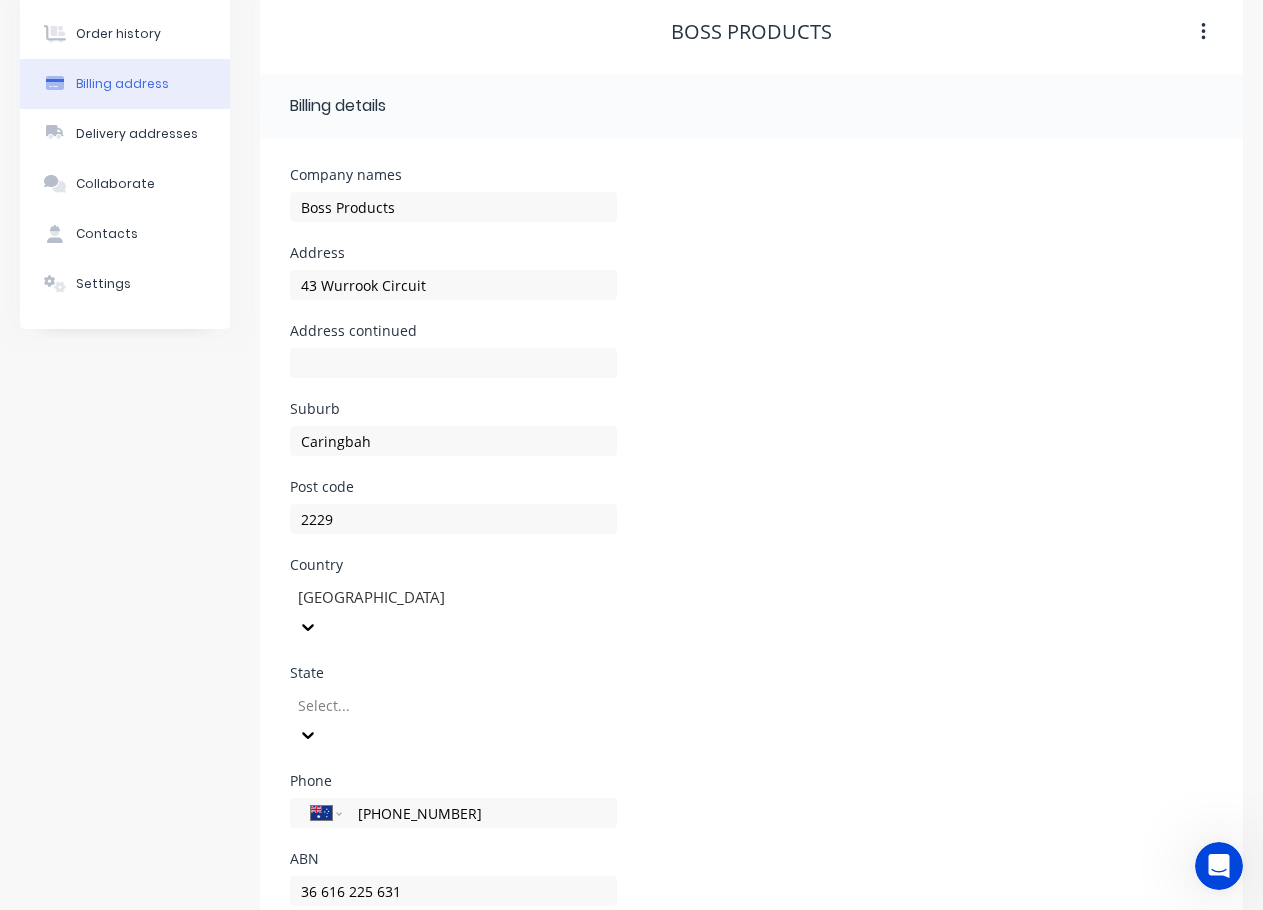 click at bounding box center (440, 705) 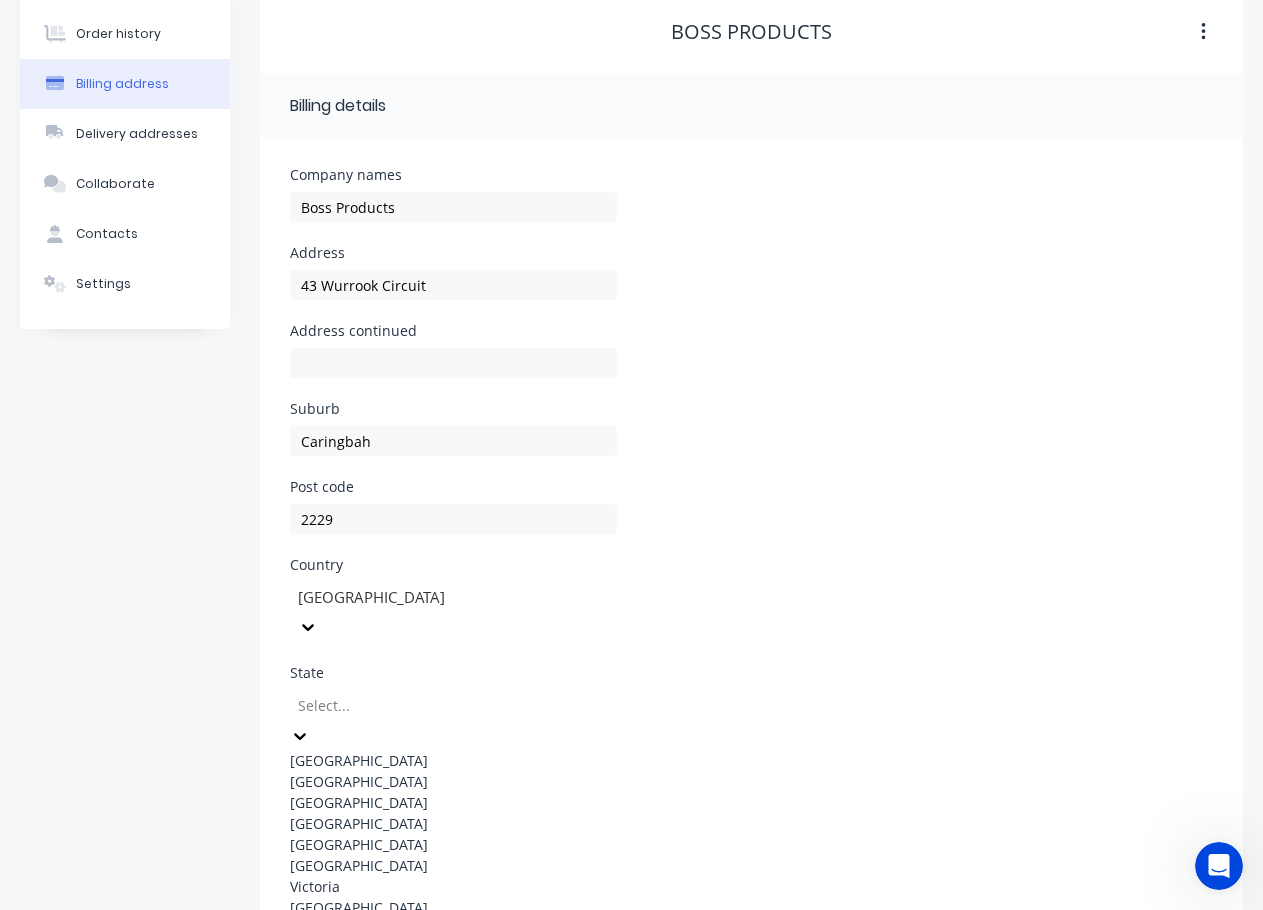drag, startPoint x: 386, startPoint y: 761, endPoint x: 680, endPoint y: 773, distance: 294.24478 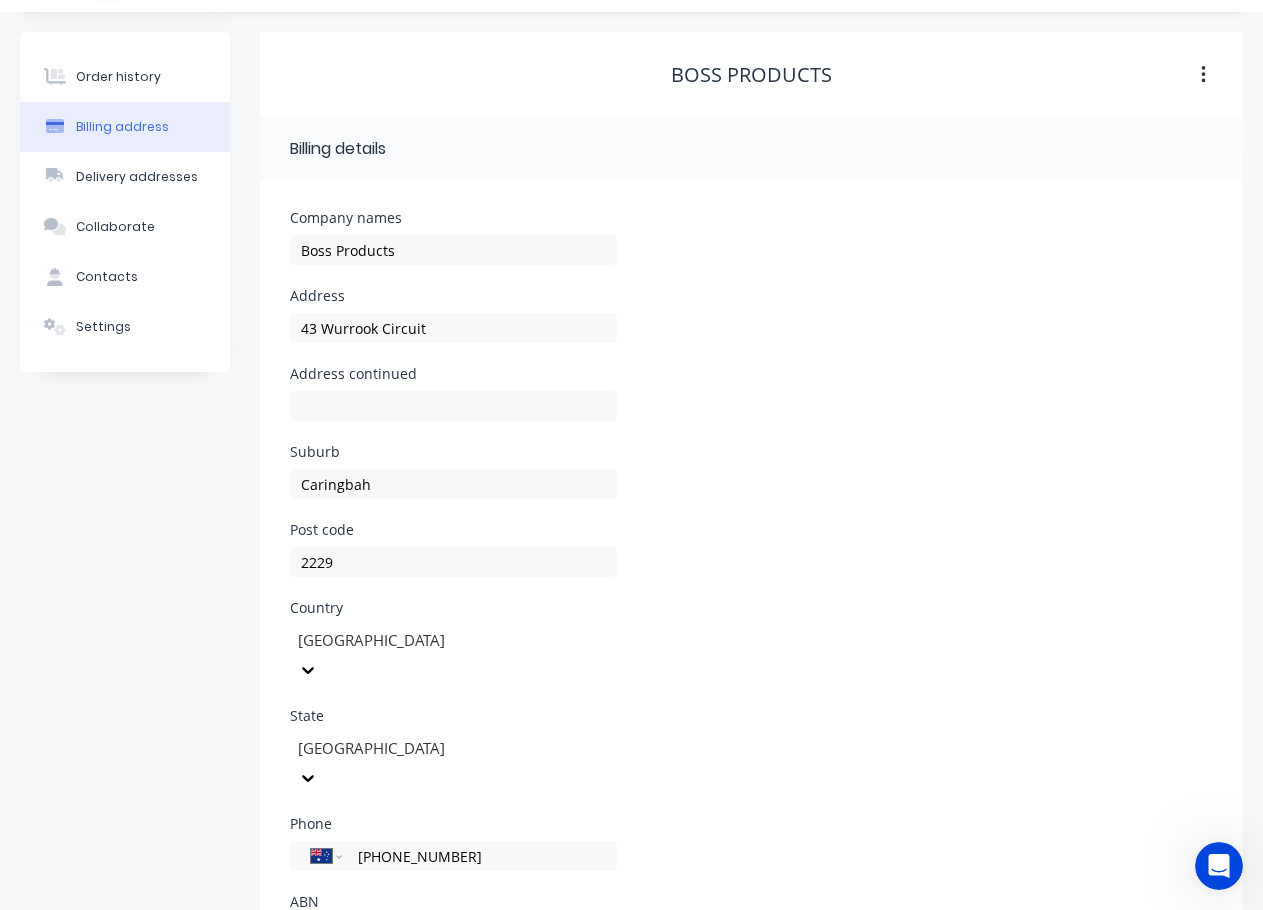 scroll, scrollTop: 0, scrollLeft: 0, axis: both 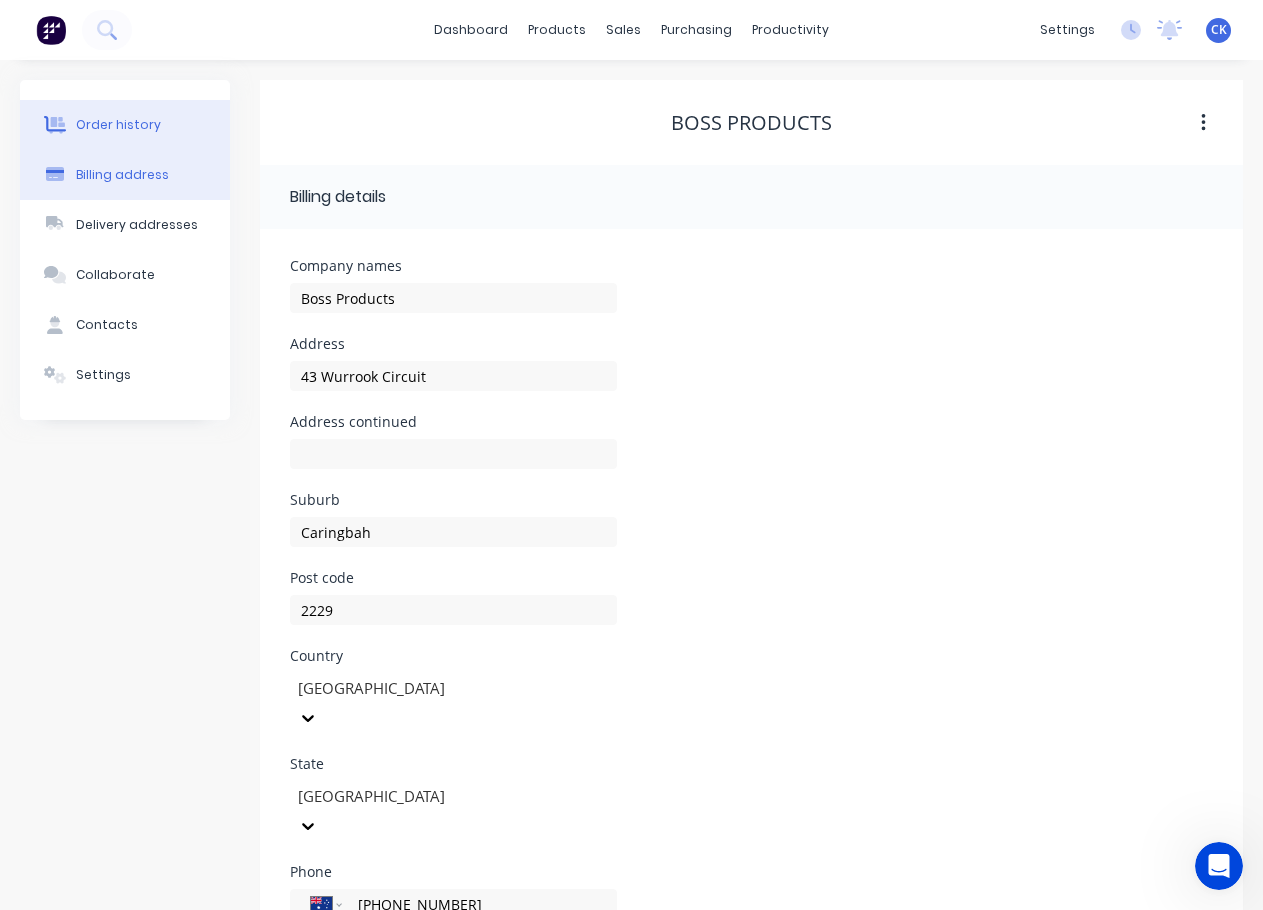 click on "Order history" at bounding box center (118, 125) 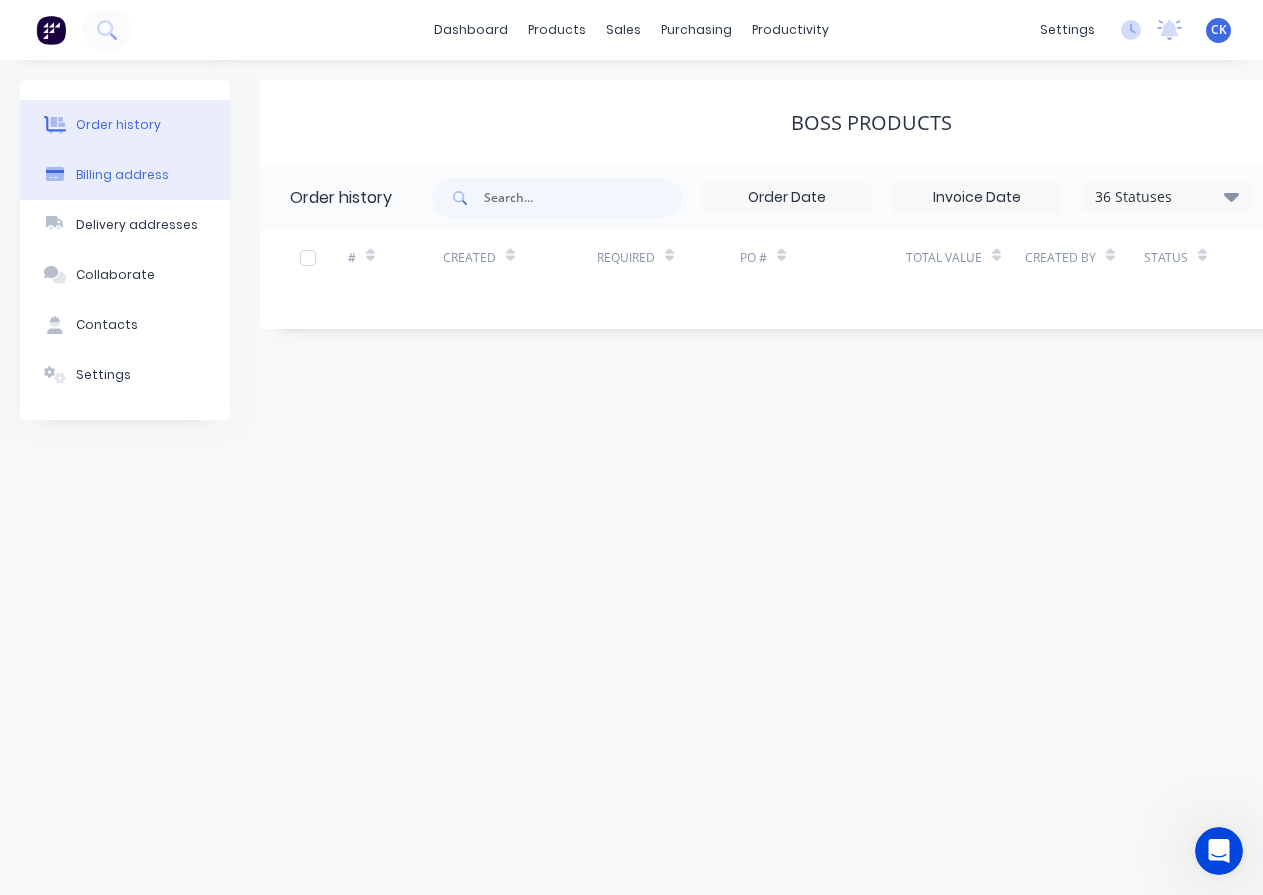 click on "Billing address" at bounding box center [122, 175] 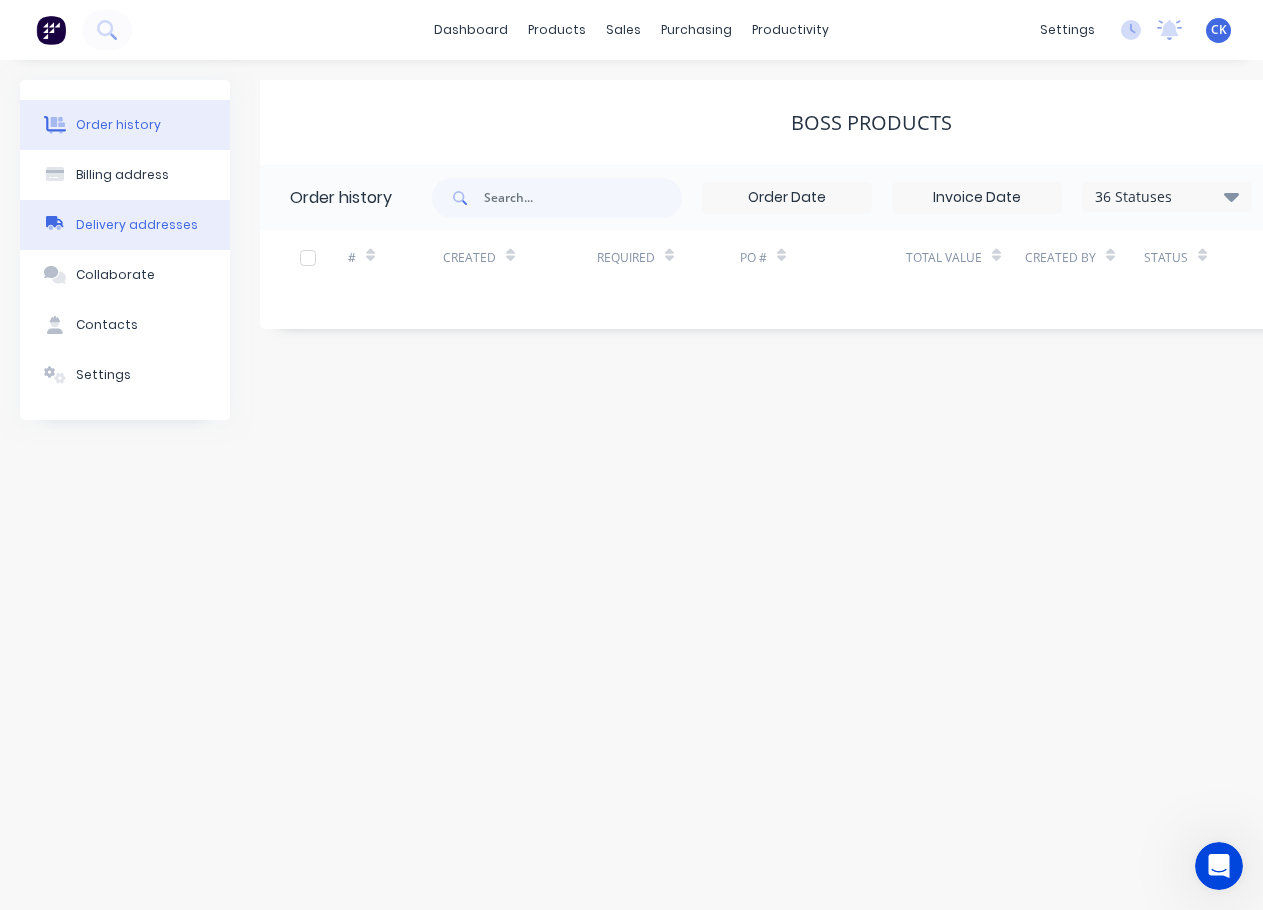 select on "AU" 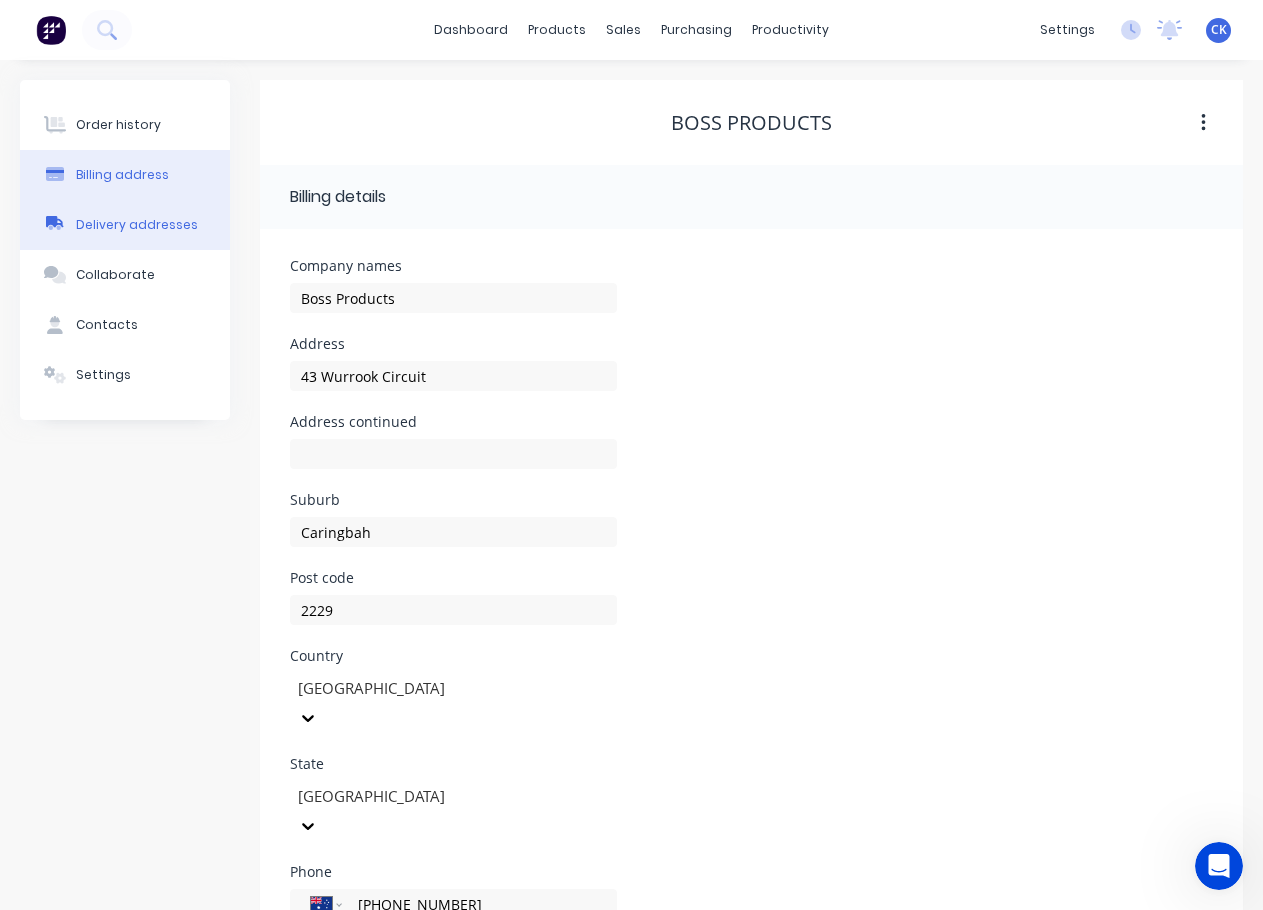 click on "Delivery addresses" at bounding box center [125, 225] 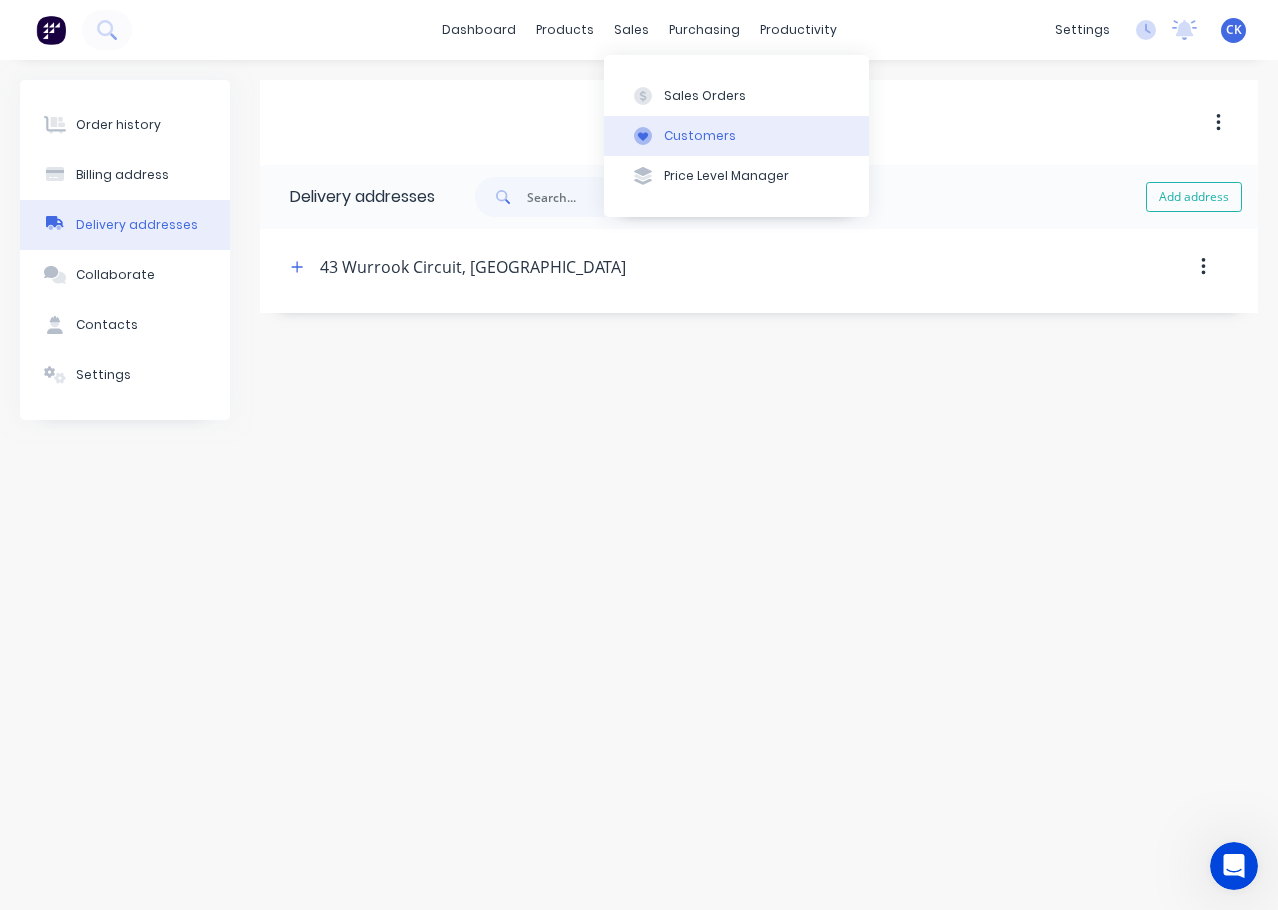 click on "Customers" at bounding box center [700, 136] 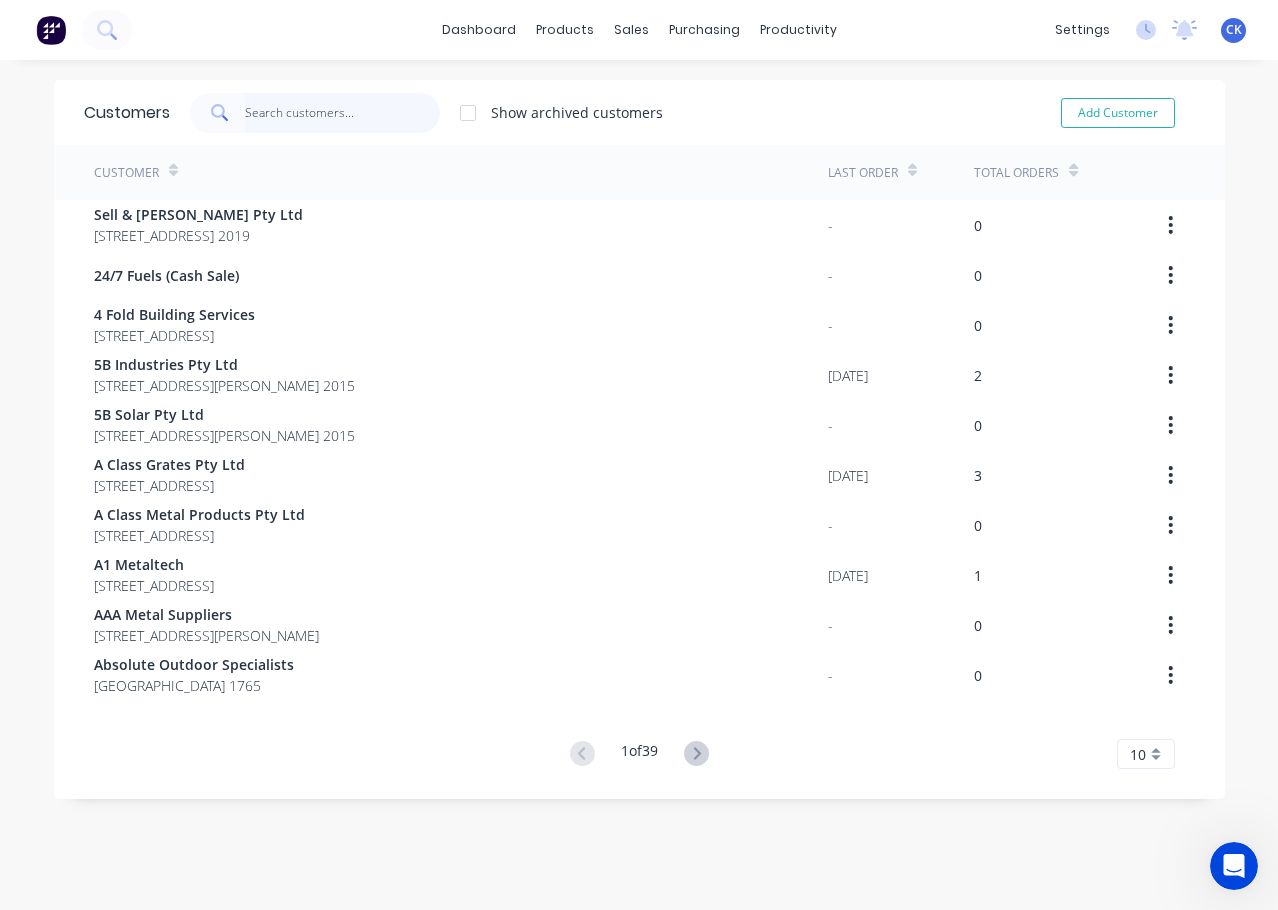 click at bounding box center [342, 113] 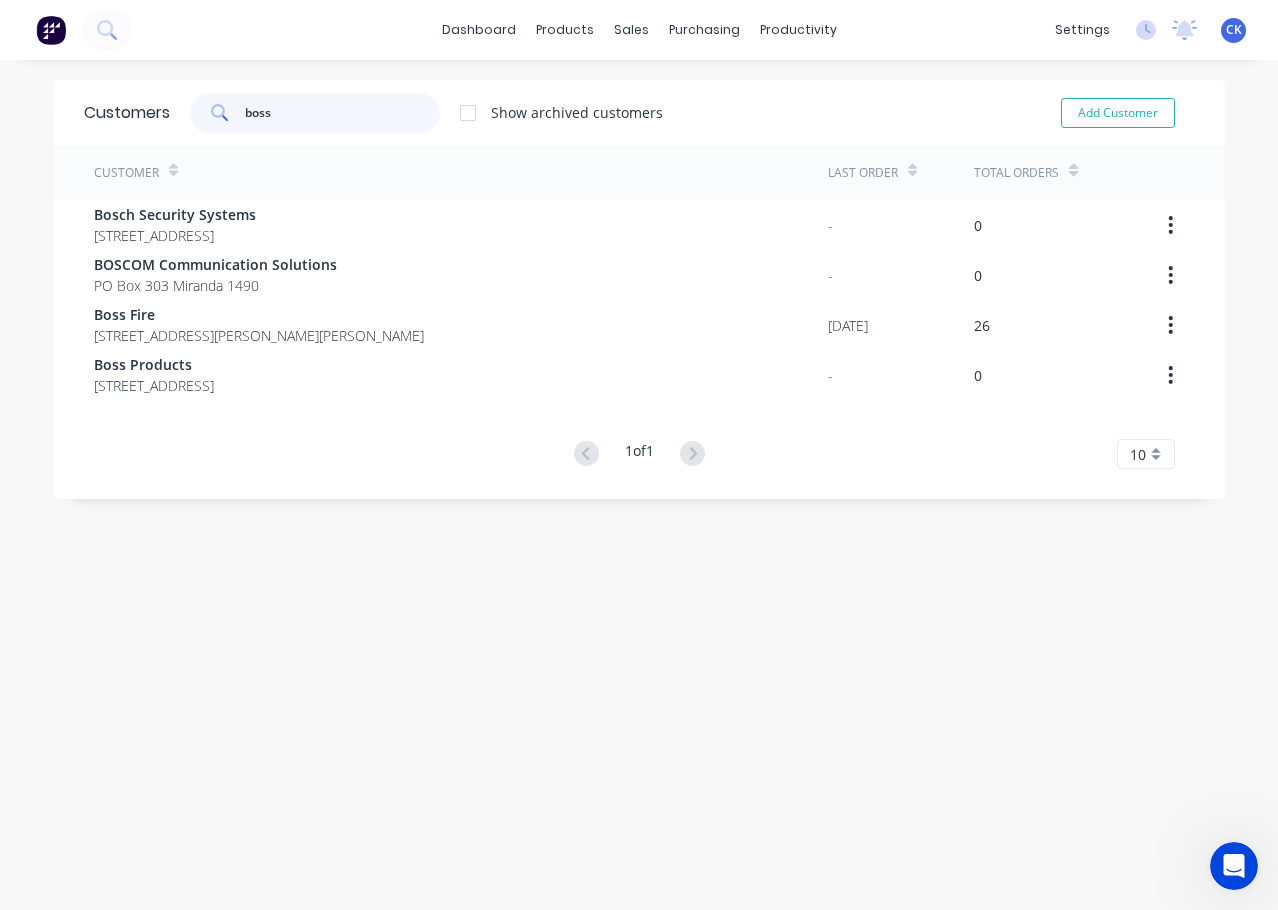 type on "boss" 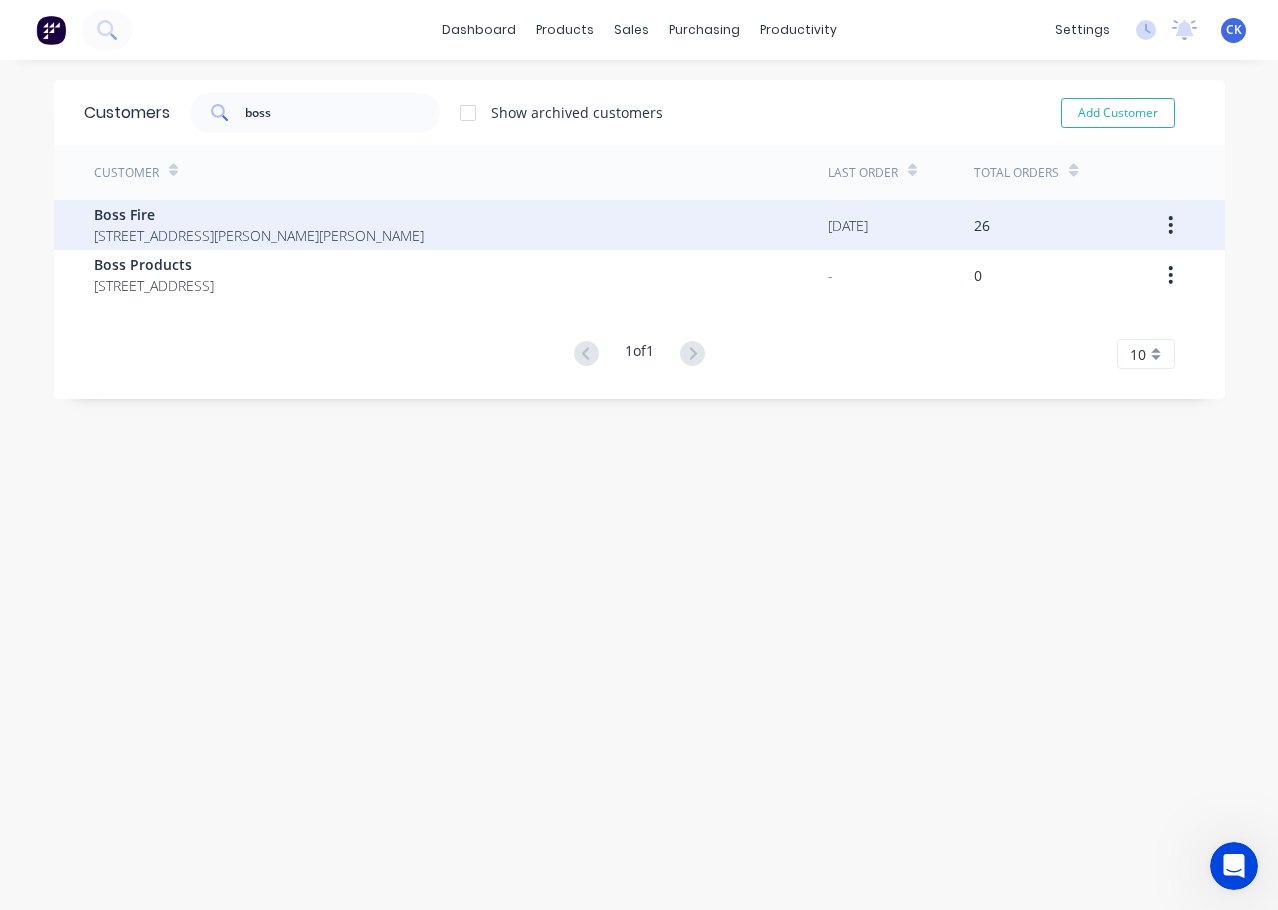 click on "[STREET_ADDRESS][PERSON_NAME][PERSON_NAME]" at bounding box center (259, 235) 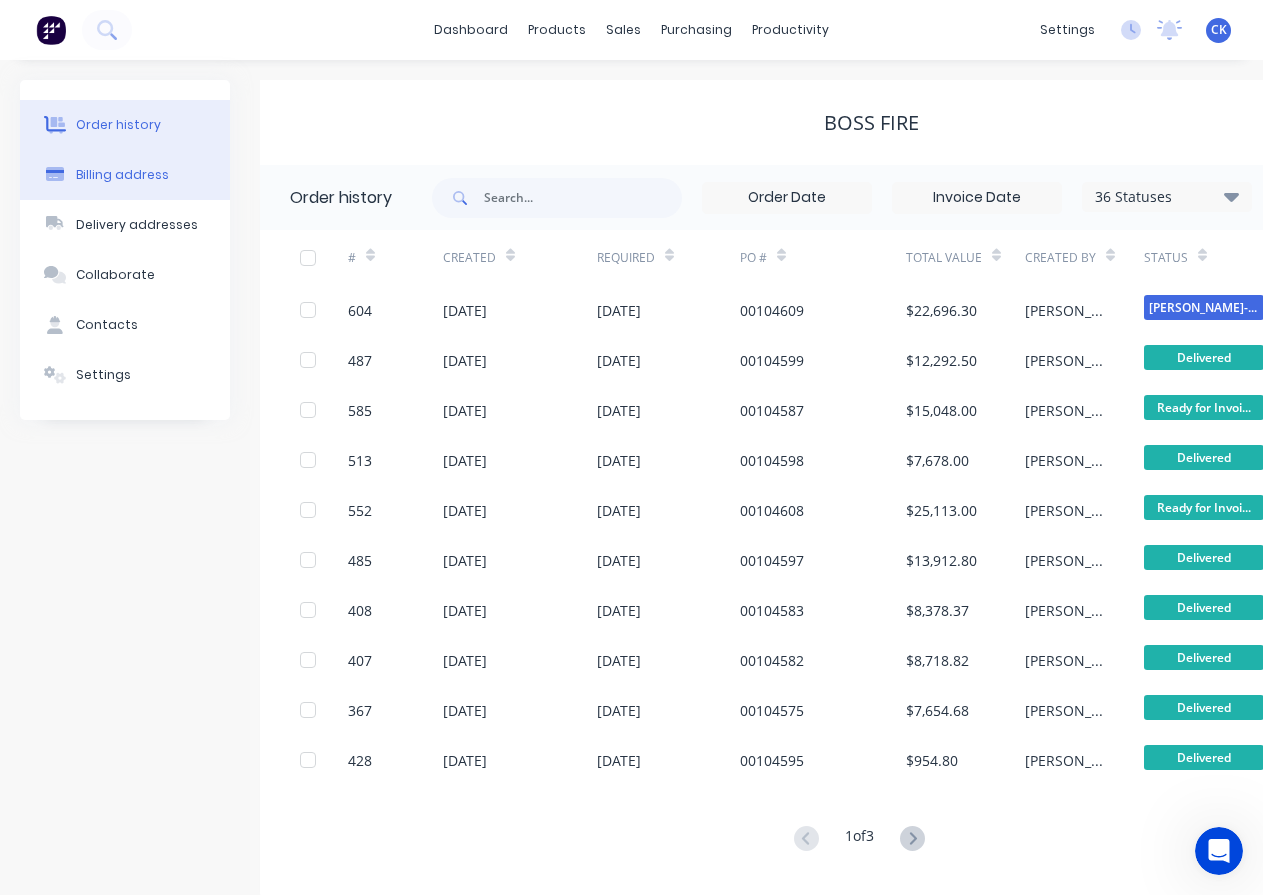 click on "Billing address" at bounding box center (122, 175) 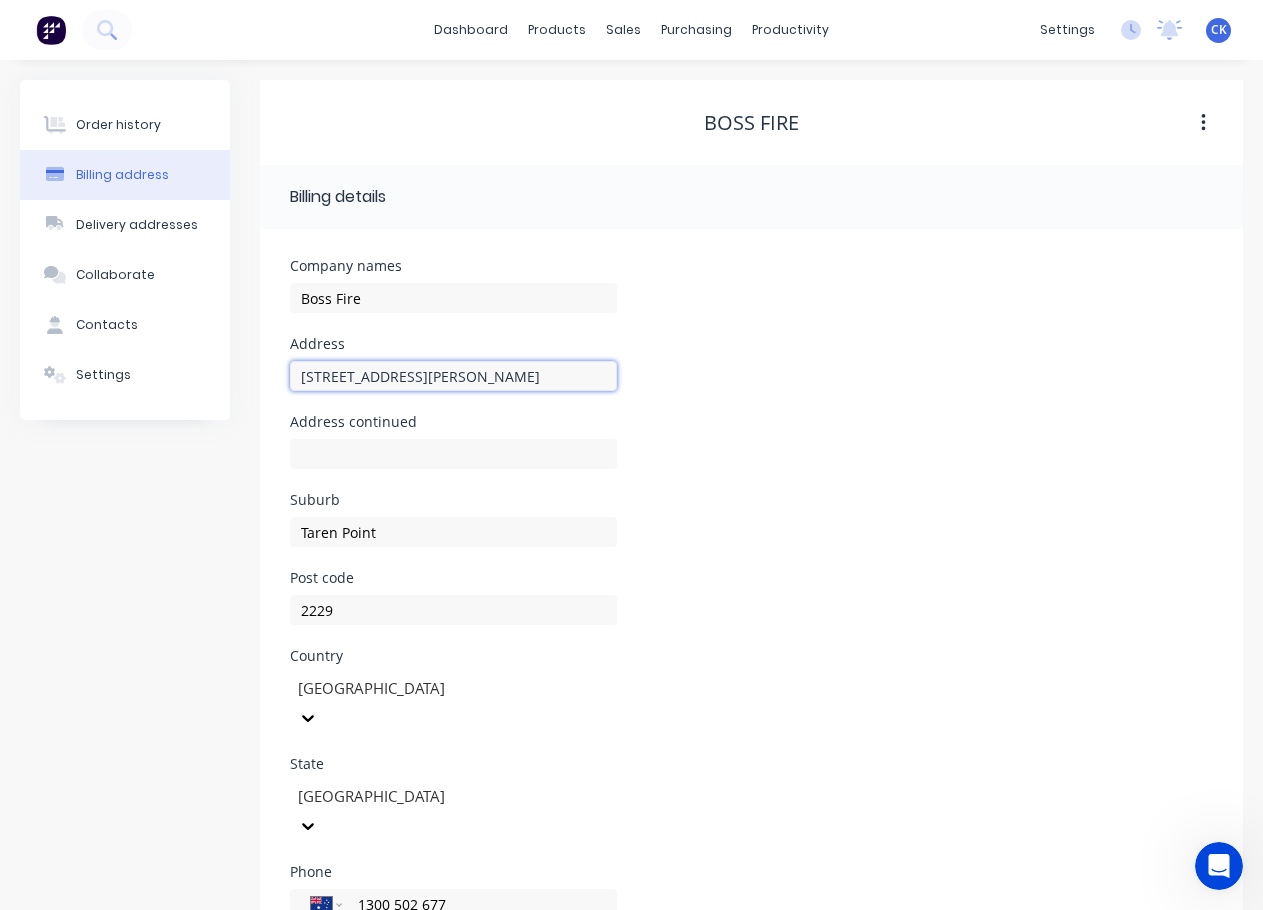 drag, startPoint x: 385, startPoint y: 373, endPoint x: -1, endPoint y: 312, distance: 390.79022 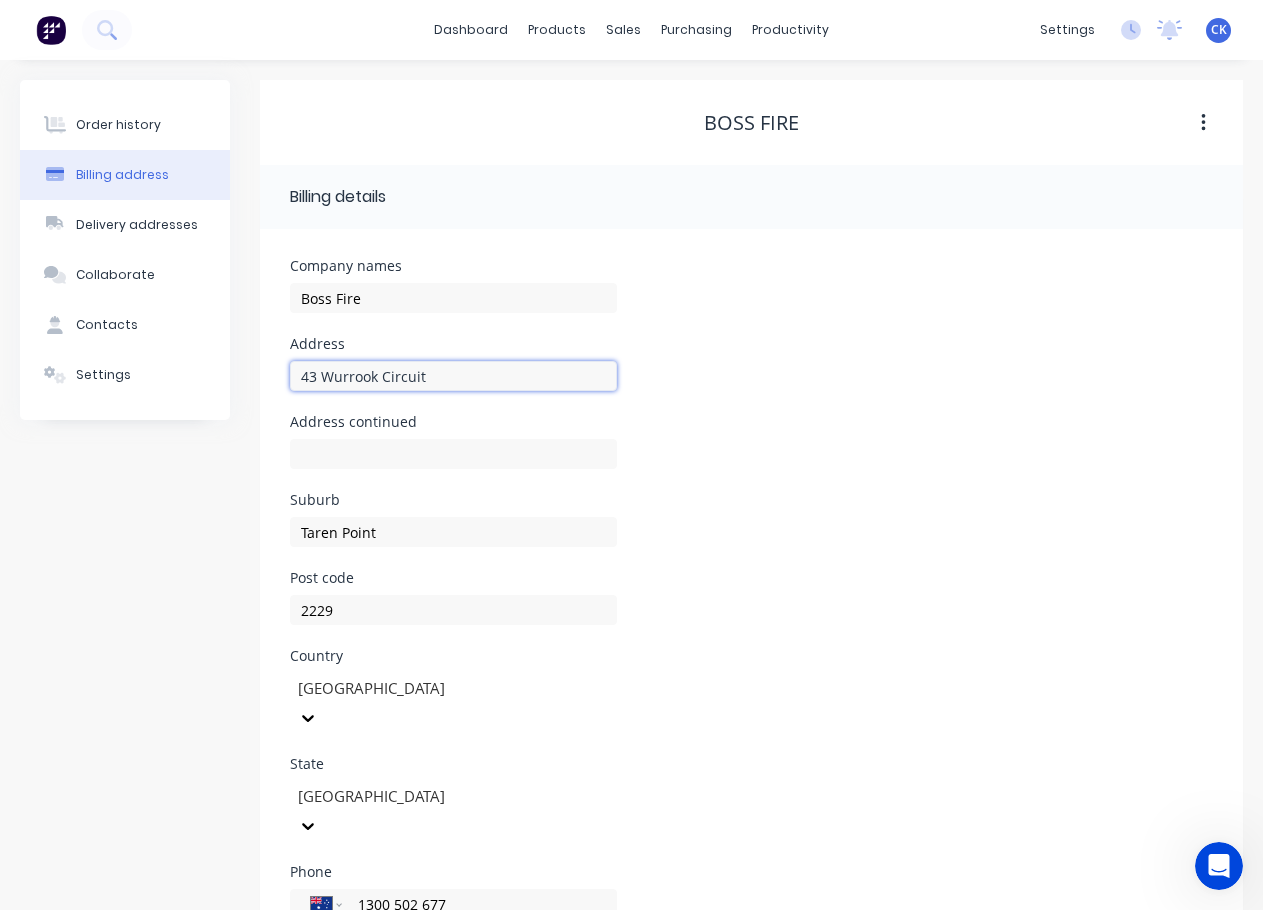 type on "43 Wurrook Circuit" 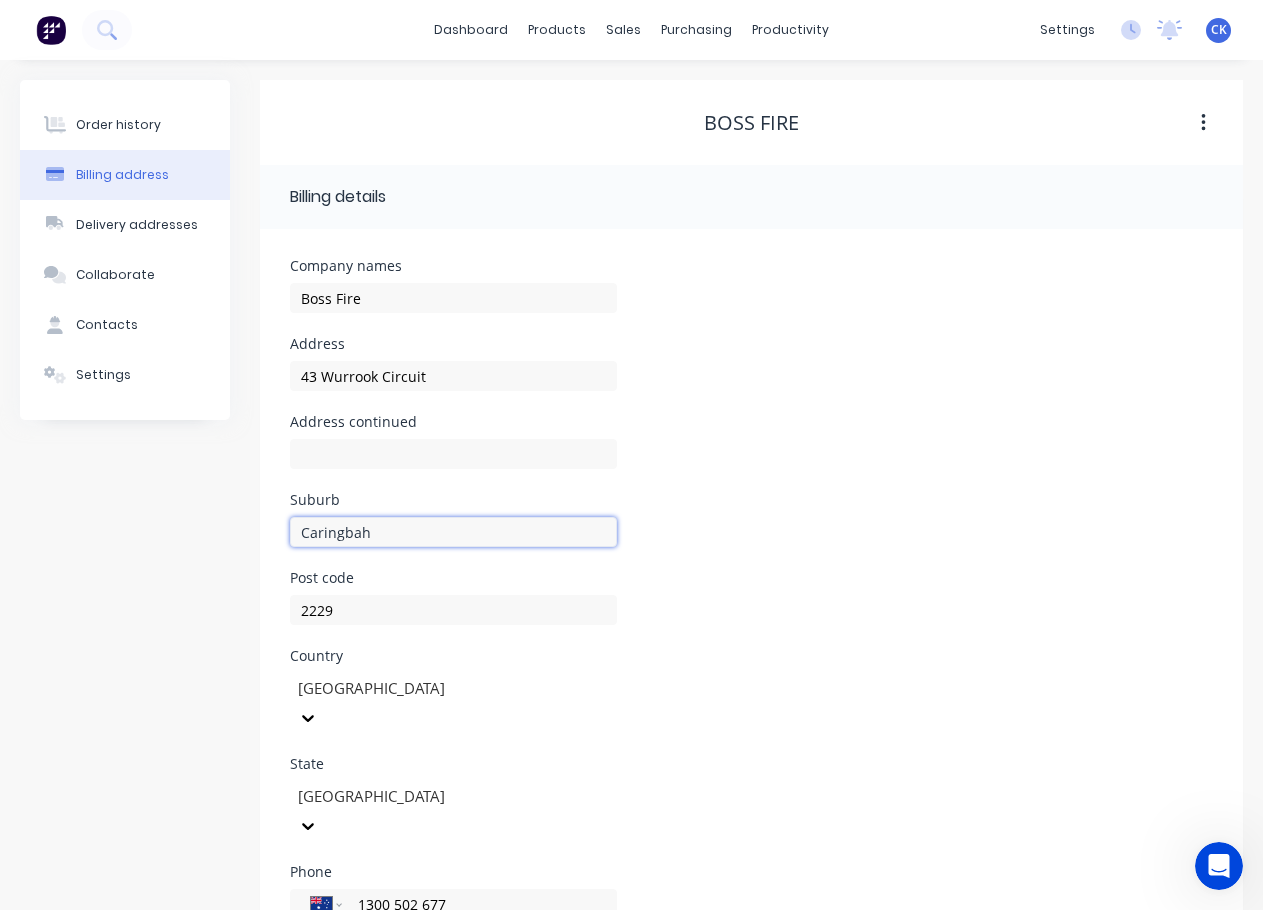 type on "Caringbah" 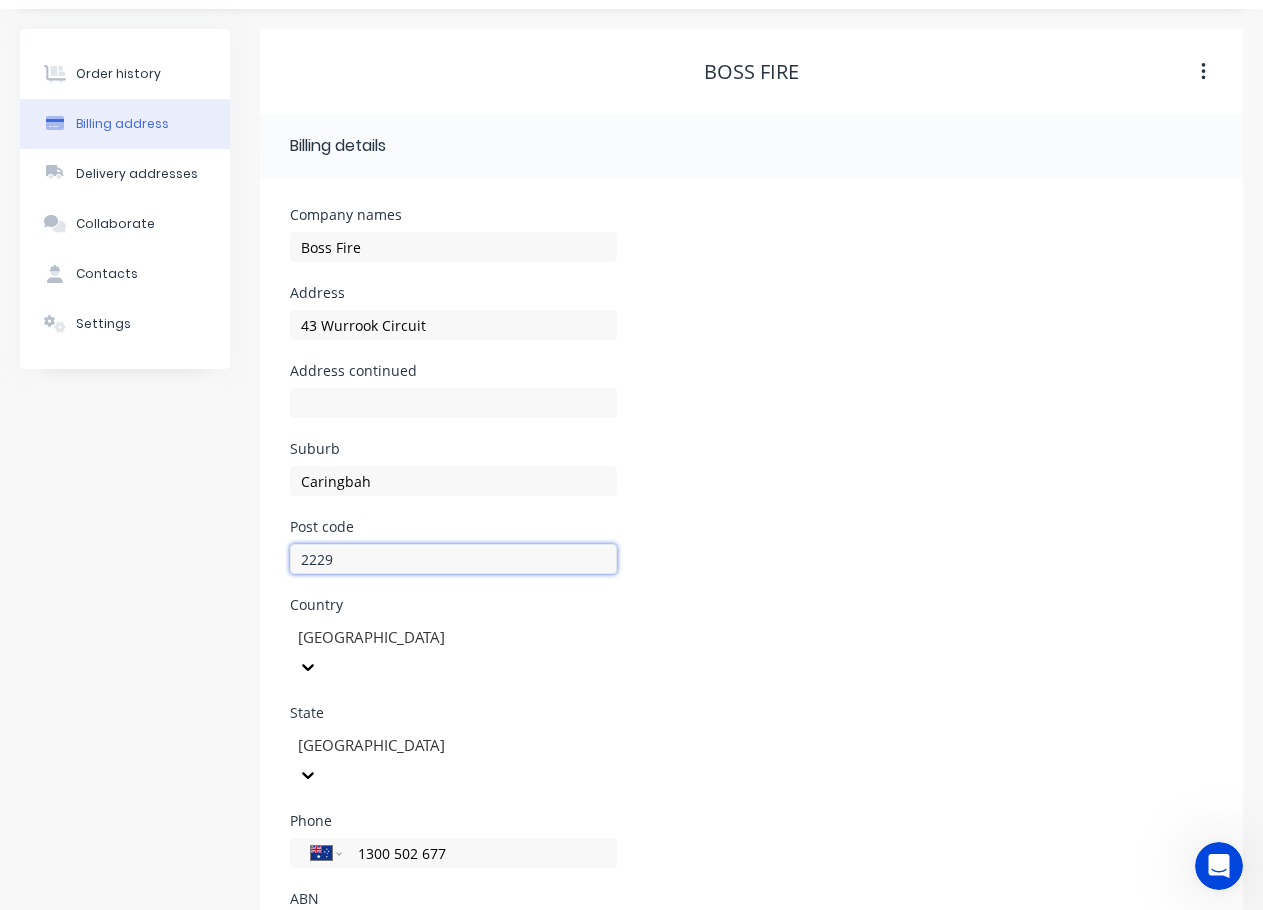 scroll, scrollTop: 0, scrollLeft: 0, axis: both 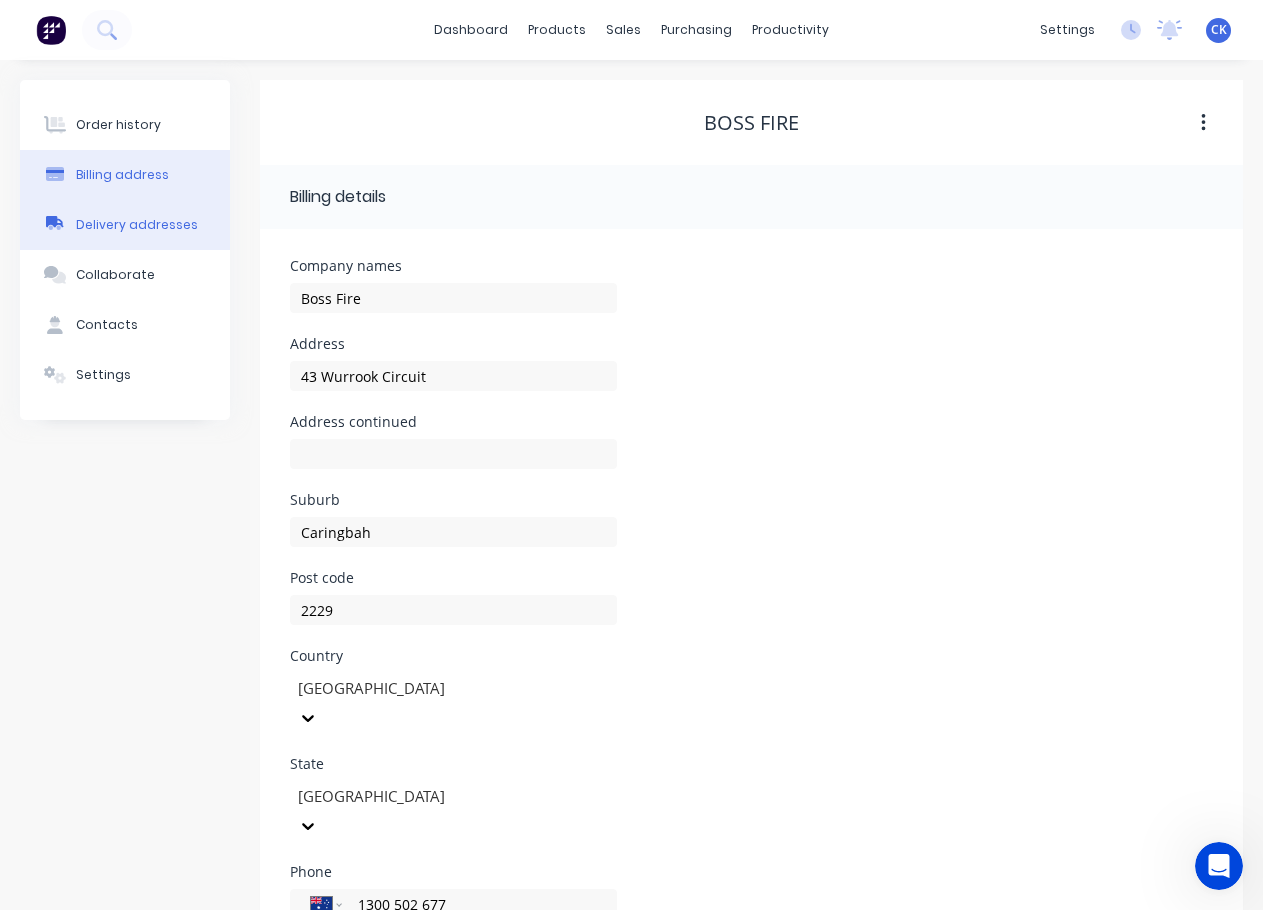 click on "Delivery addresses" at bounding box center [137, 225] 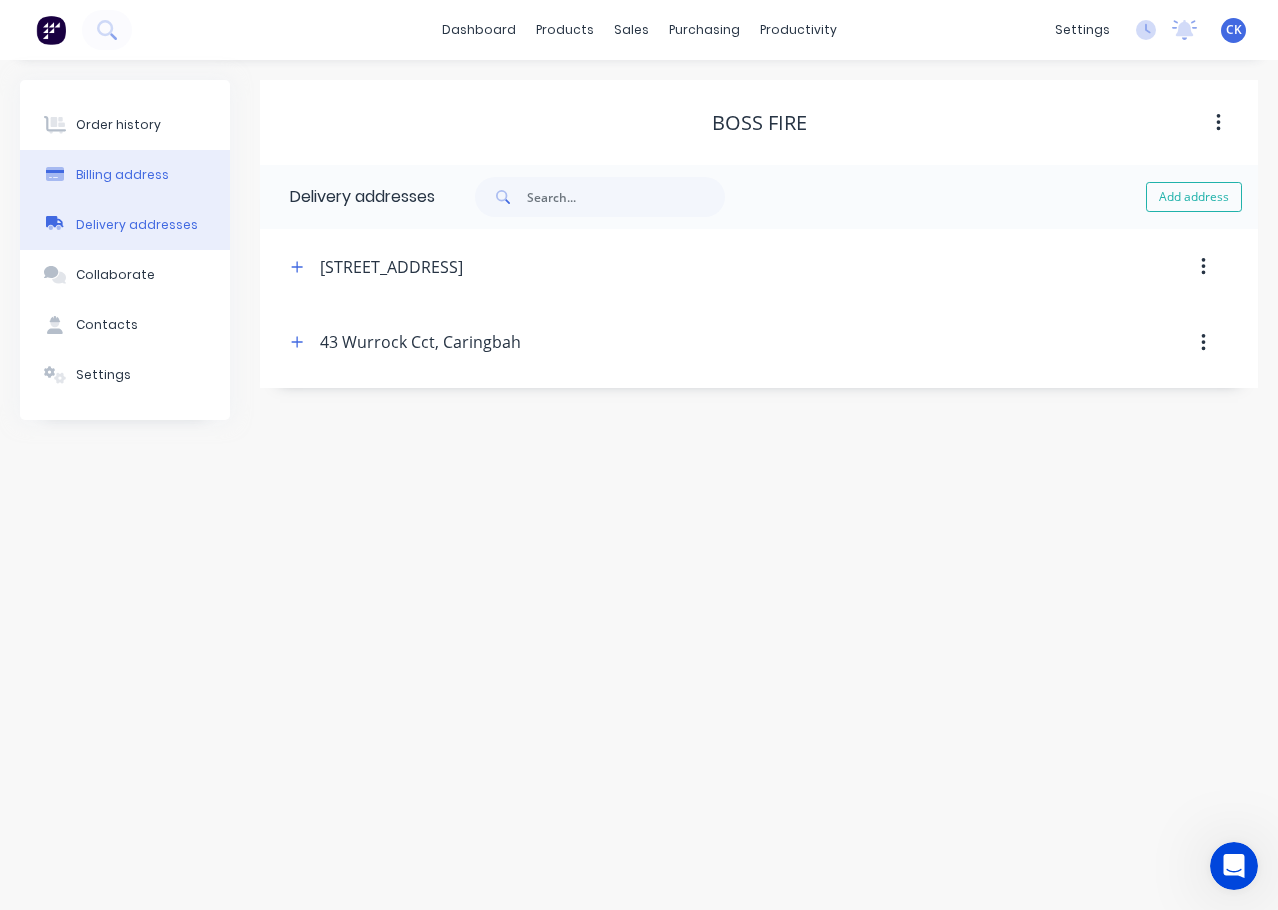 click on "Billing address" at bounding box center (122, 175) 